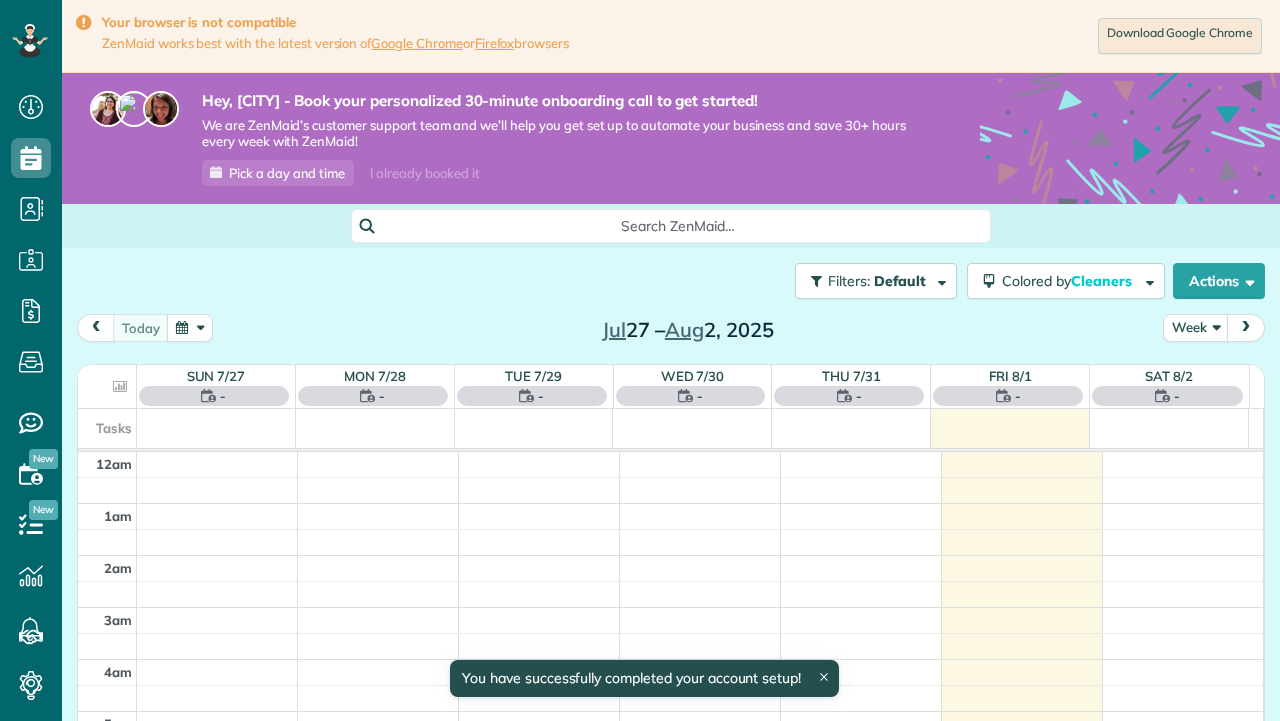 scroll, scrollTop: 0, scrollLeft: 0, axis: both 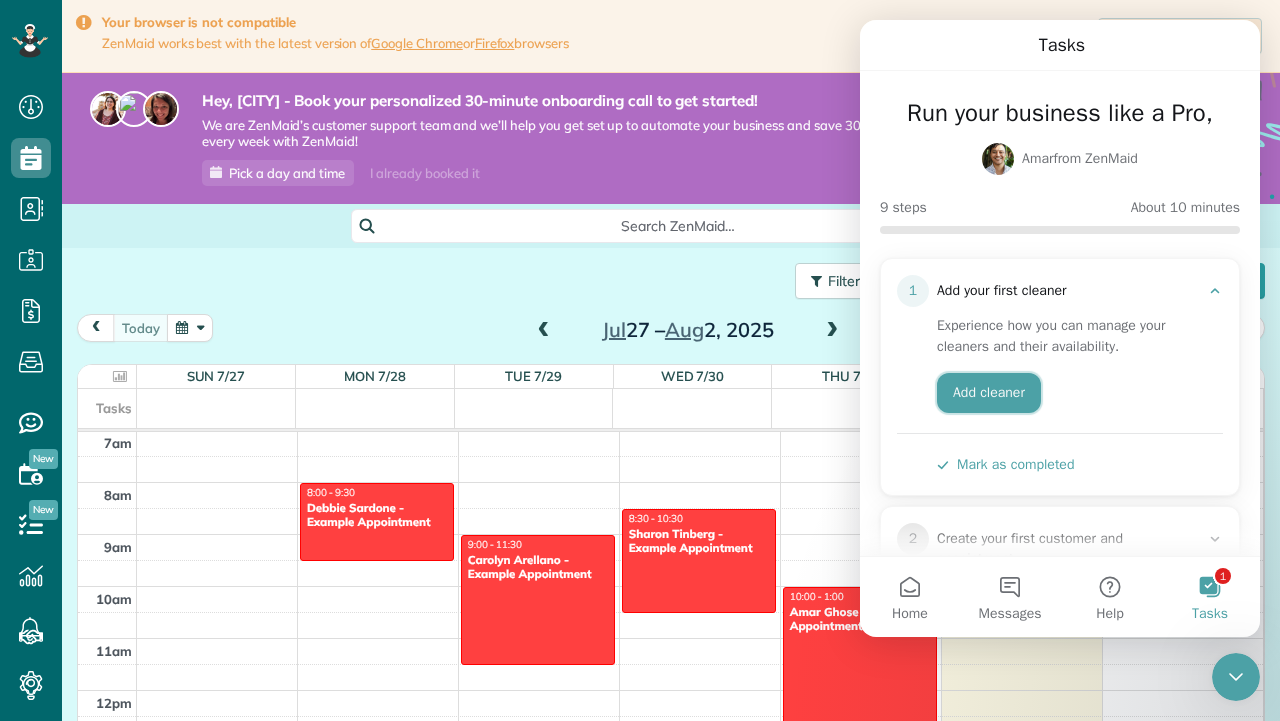 click on "Add cleaner" at bounding box center [989, 393] 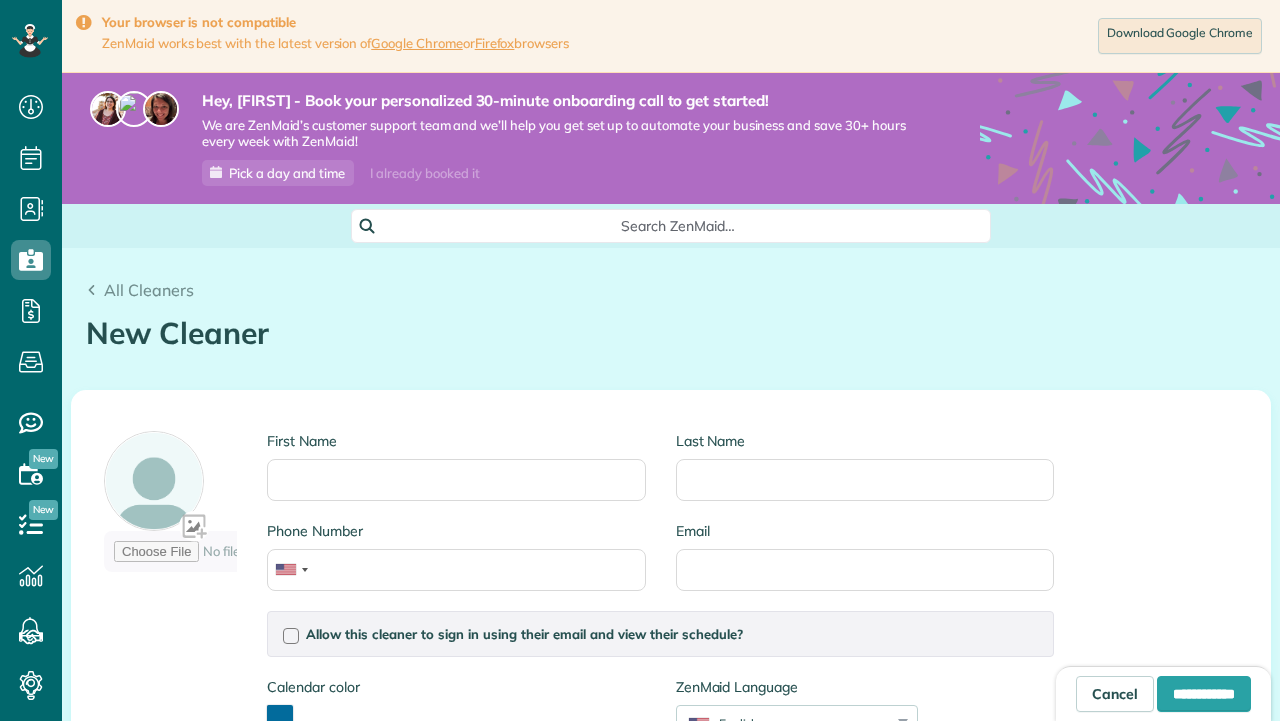 scroll, scrollTop: 0, scrollLeft: 0, axis: both 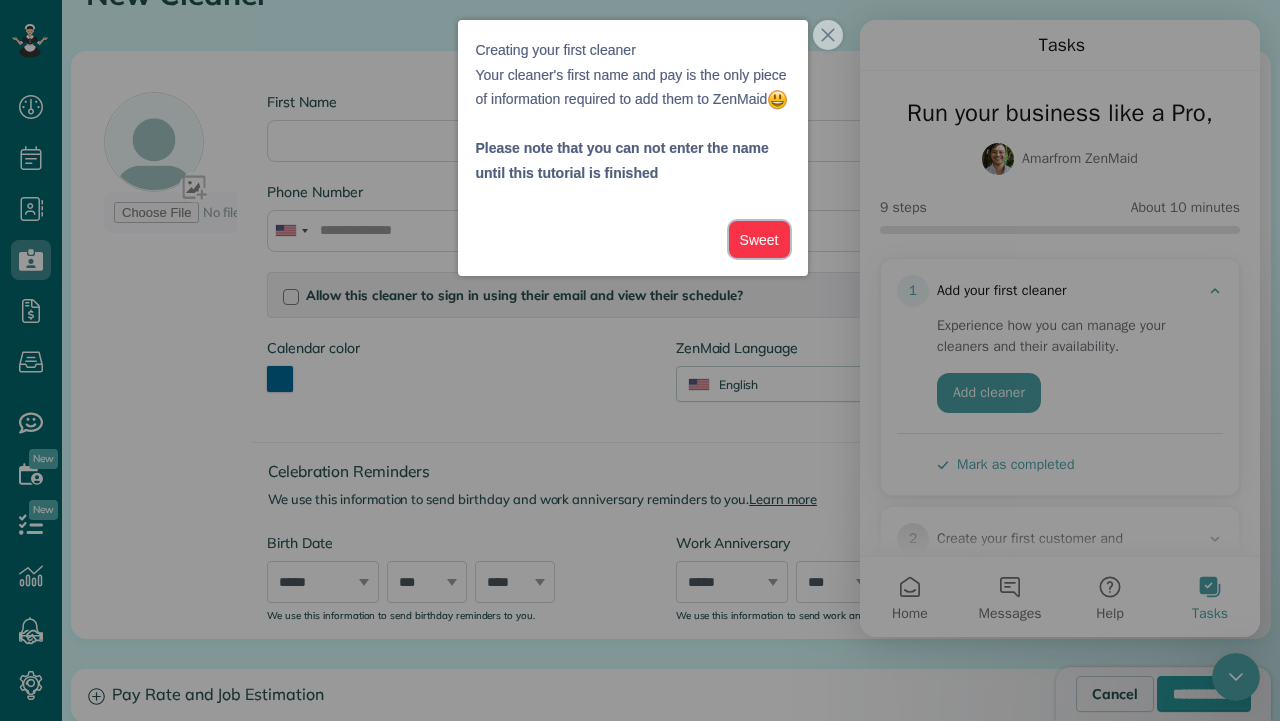 click on "Sweet" at bounding box center [759, 239] 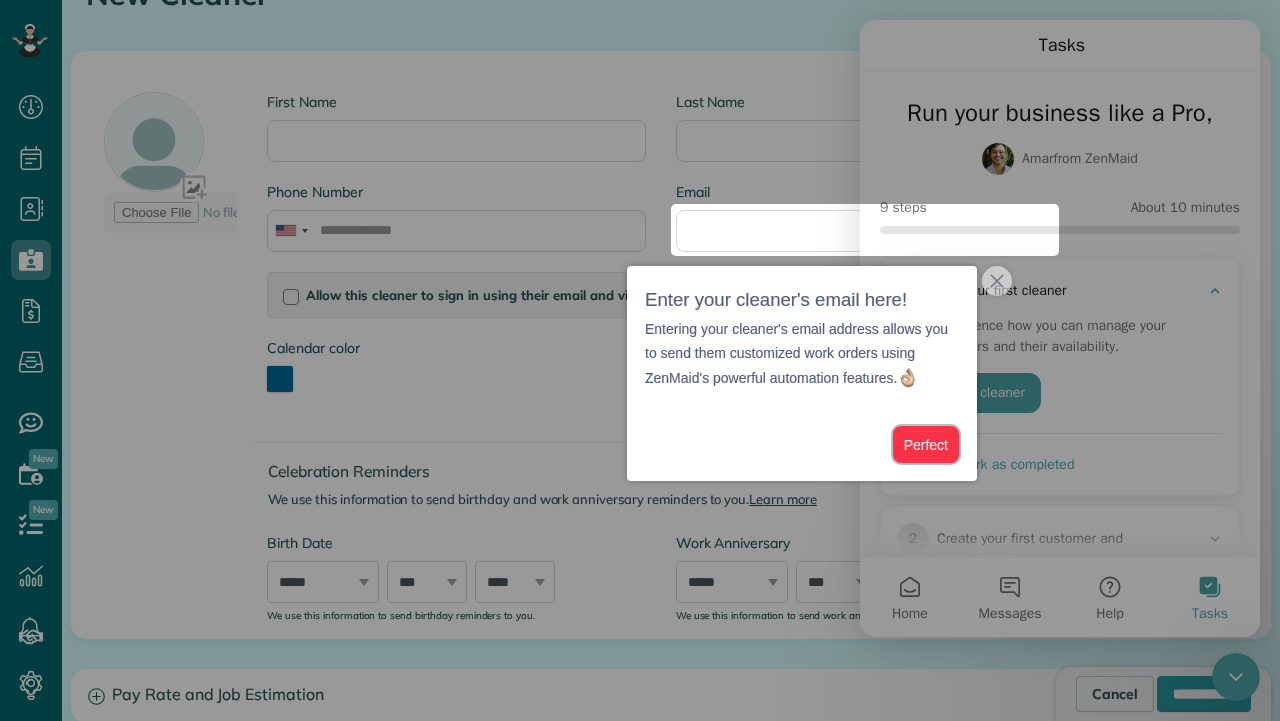 click on "Perfect" at bounding box center [926, 444] 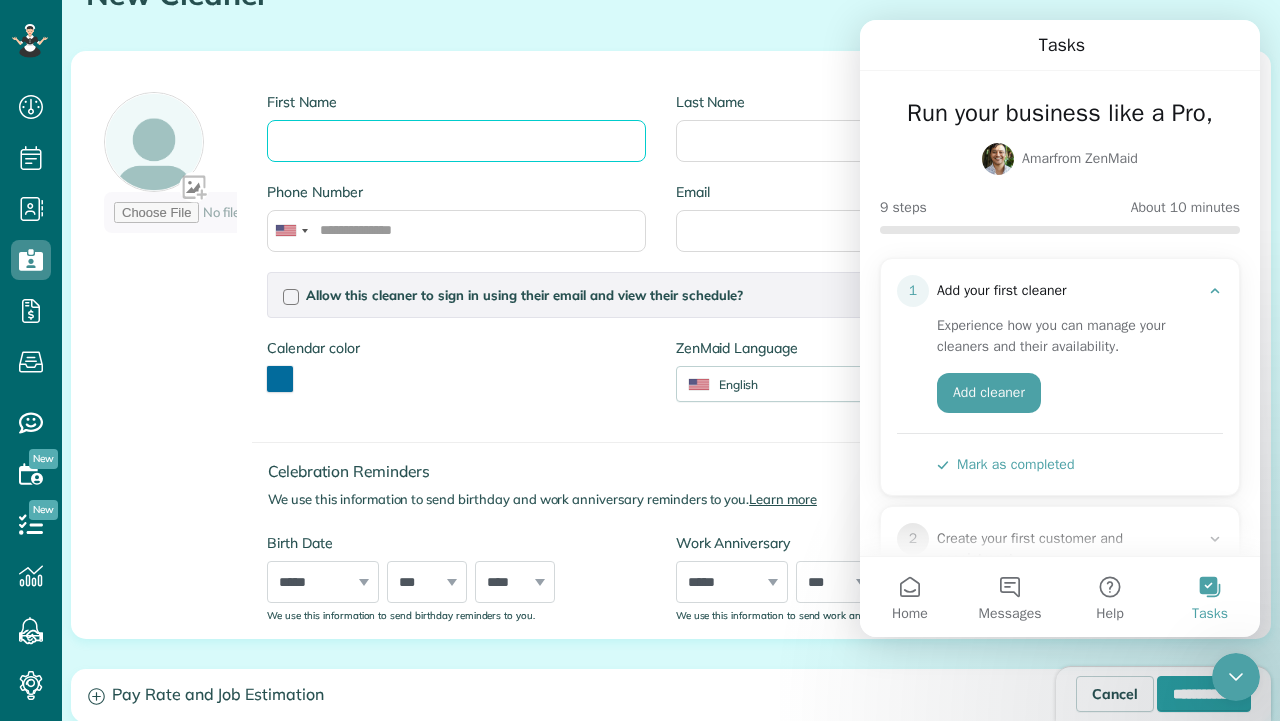 click on "First Name" at bounding box center (456, 141) 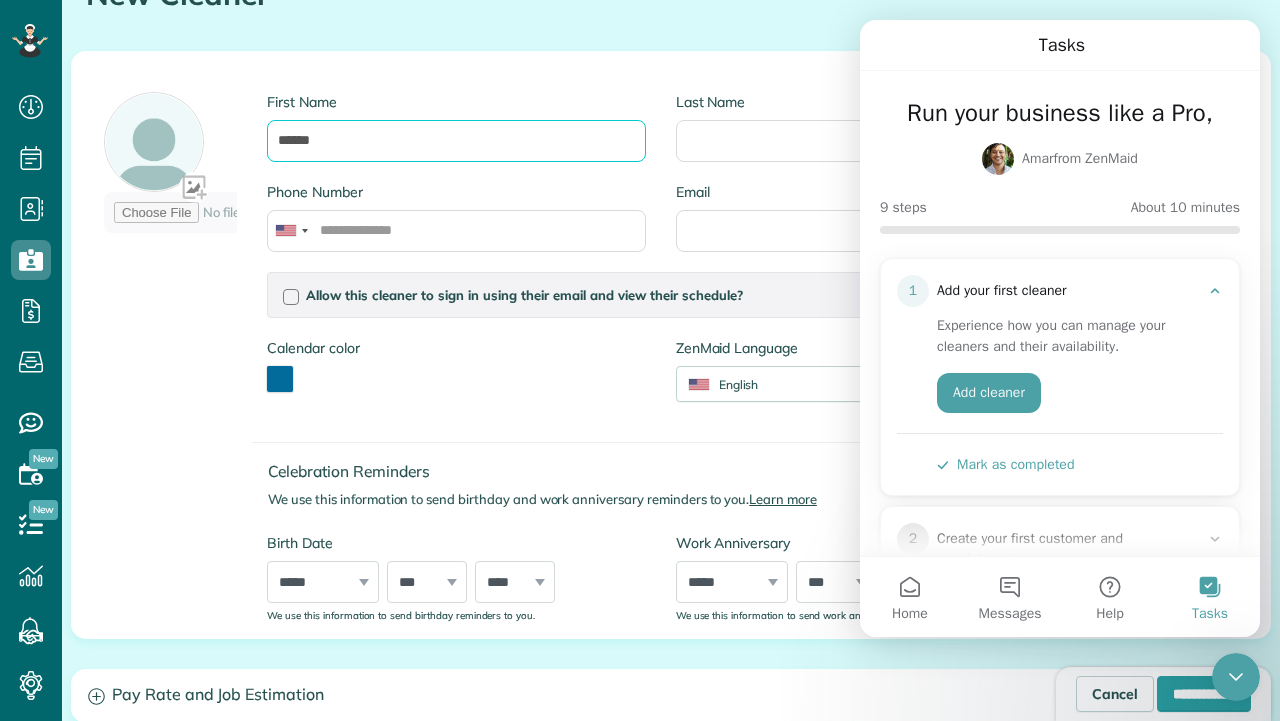 type on "******" 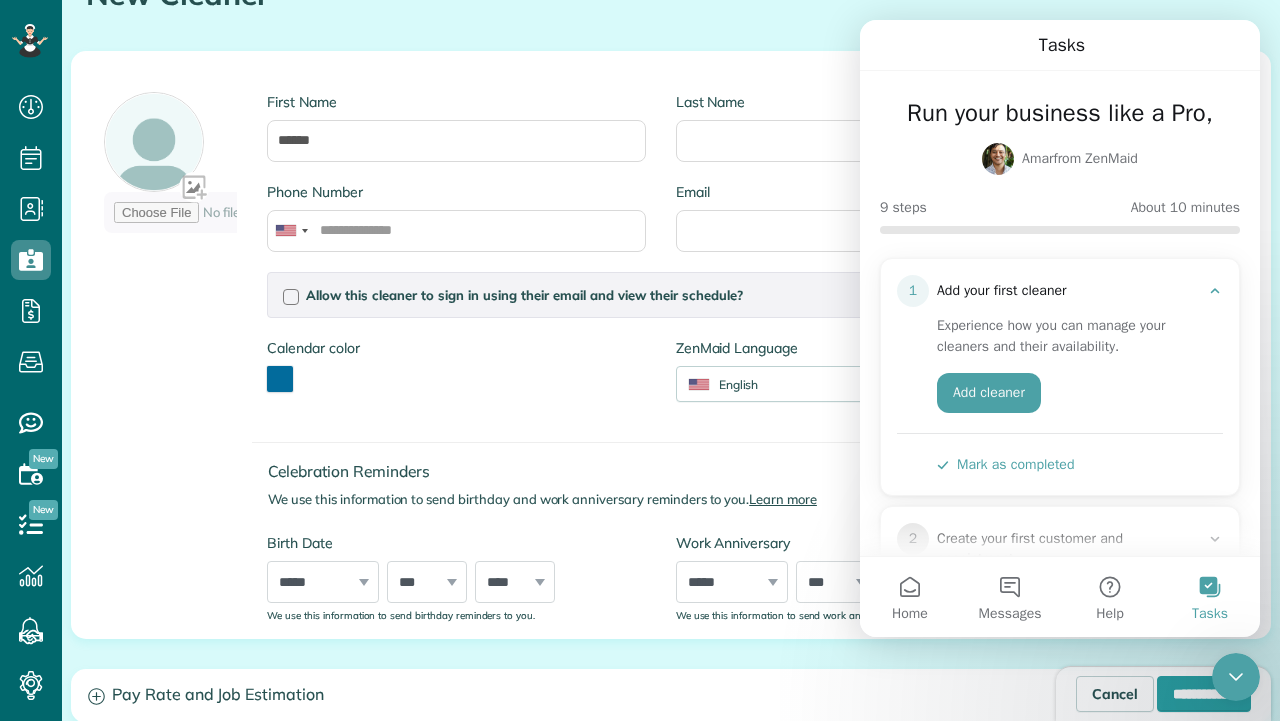 click on "Calendar color
*******" at bounding box center [456, 375] 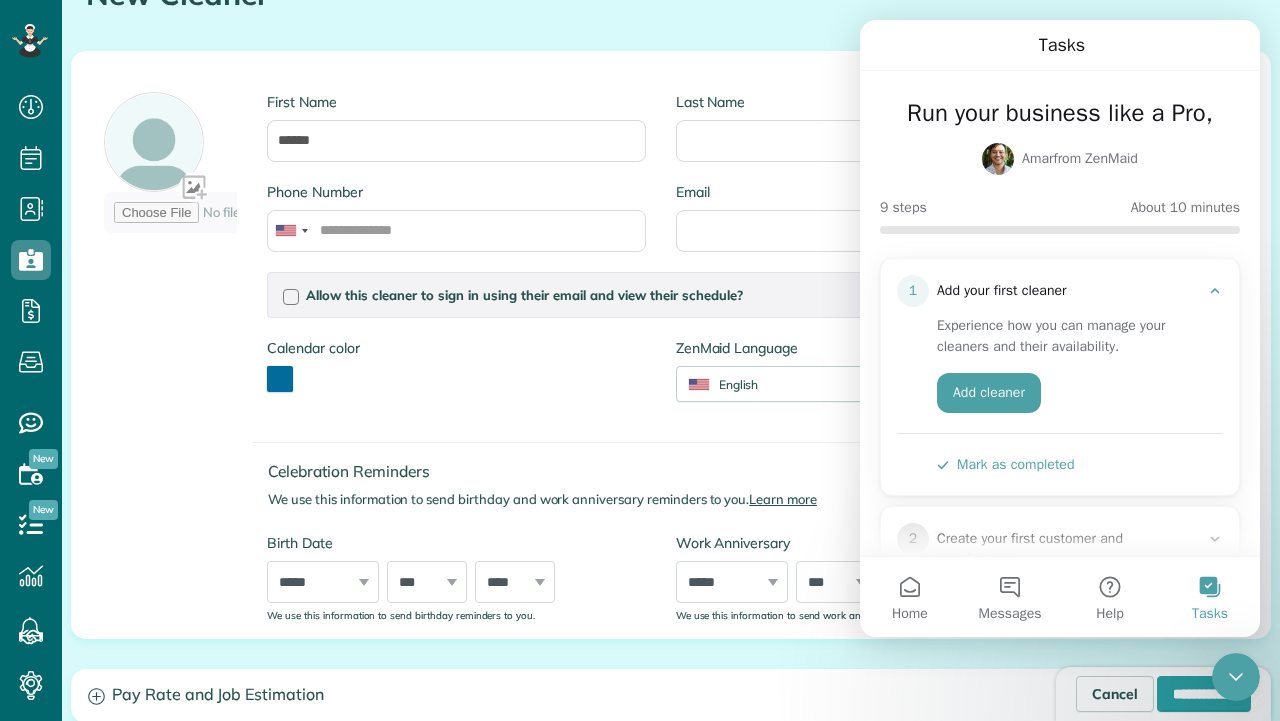 click on "Mark as completed" at bounding box center (1005, 464) 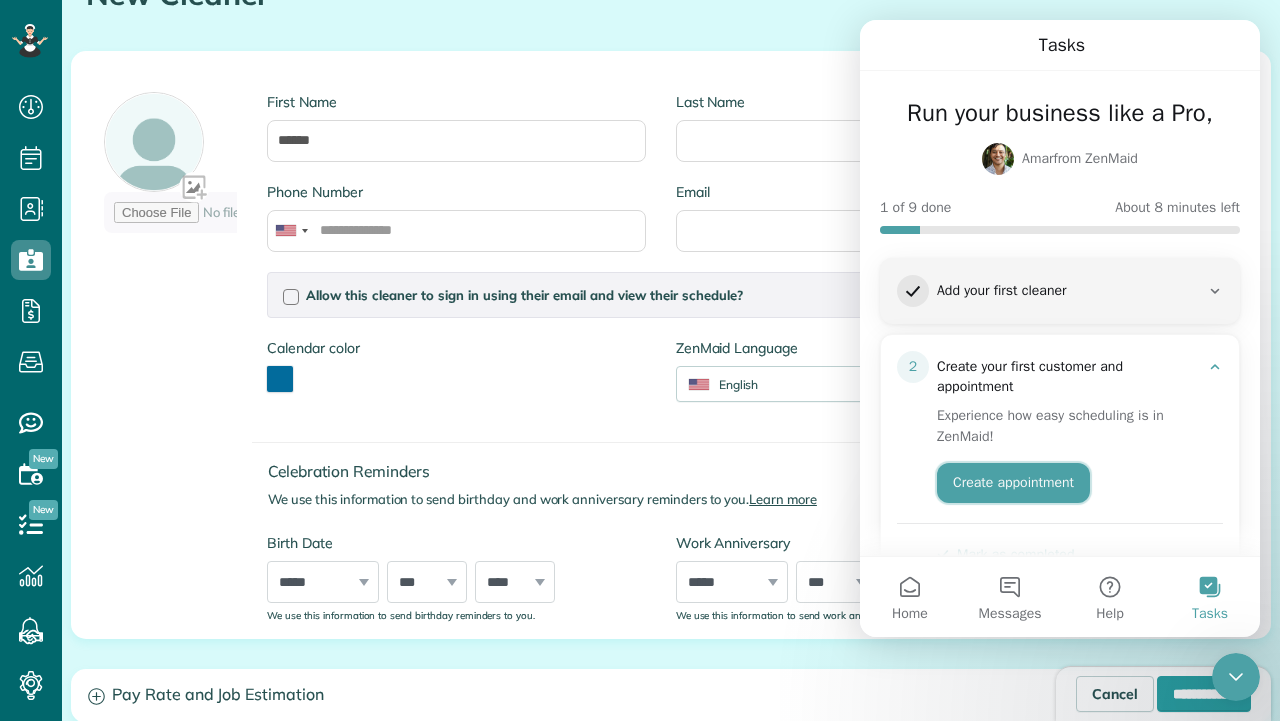 click on "Create appointment" at bounding box center (1013, 483) 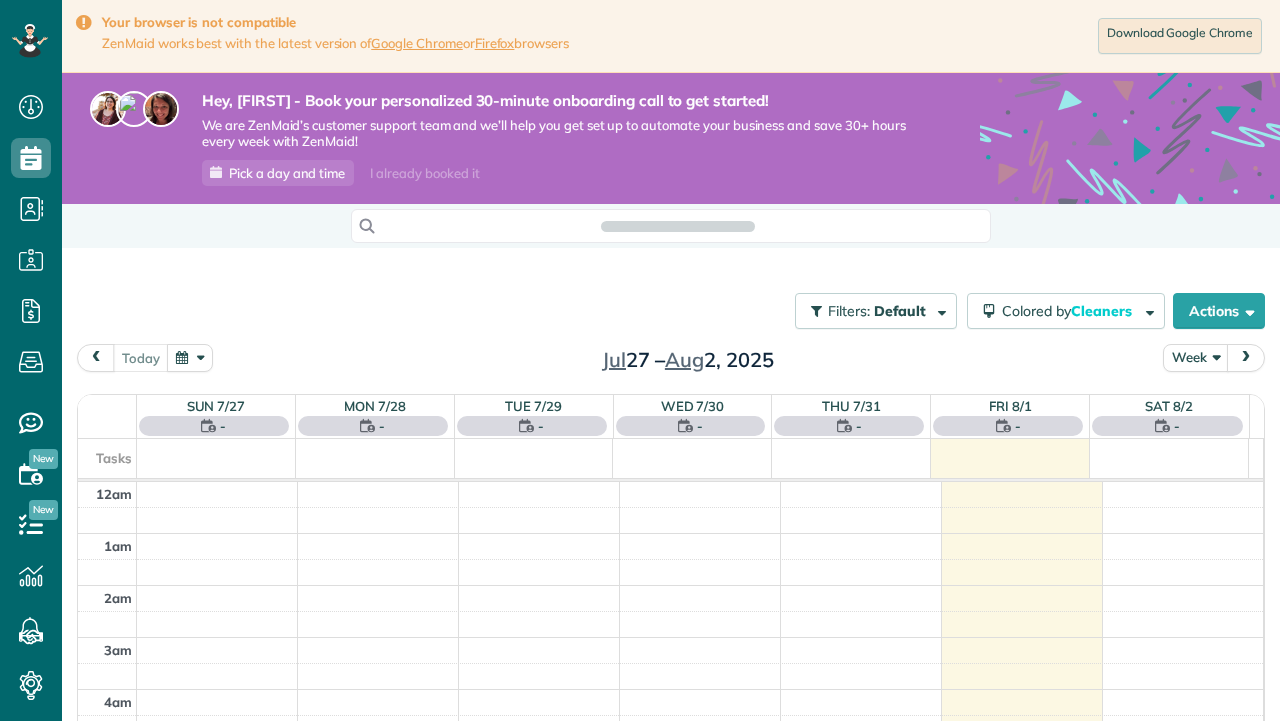 scroll, scrollTop: 0, scrollLeft: 0, axis: both 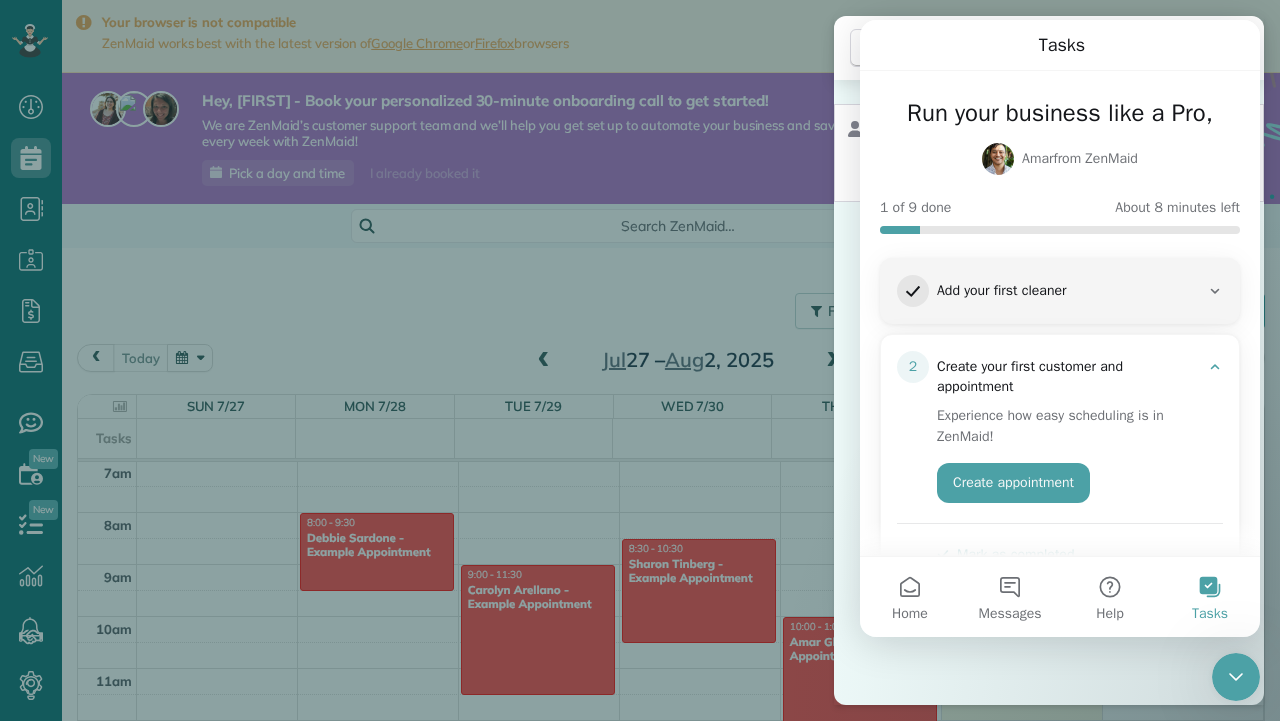click on "Select a contact Add new" at bounding box center (1049, 392) 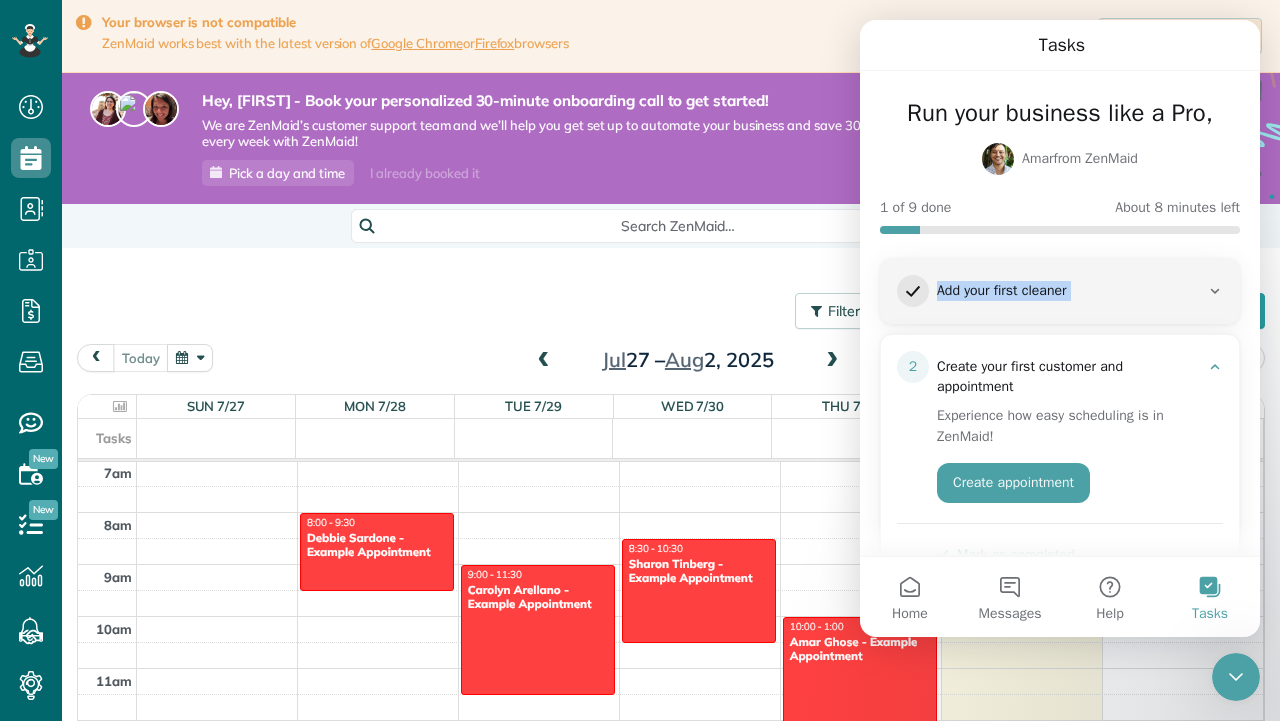 drag, startPoint x: 1251, startPoint y: 202, endPoint x: 1252, endPoint y: 291, distance: 89.005615 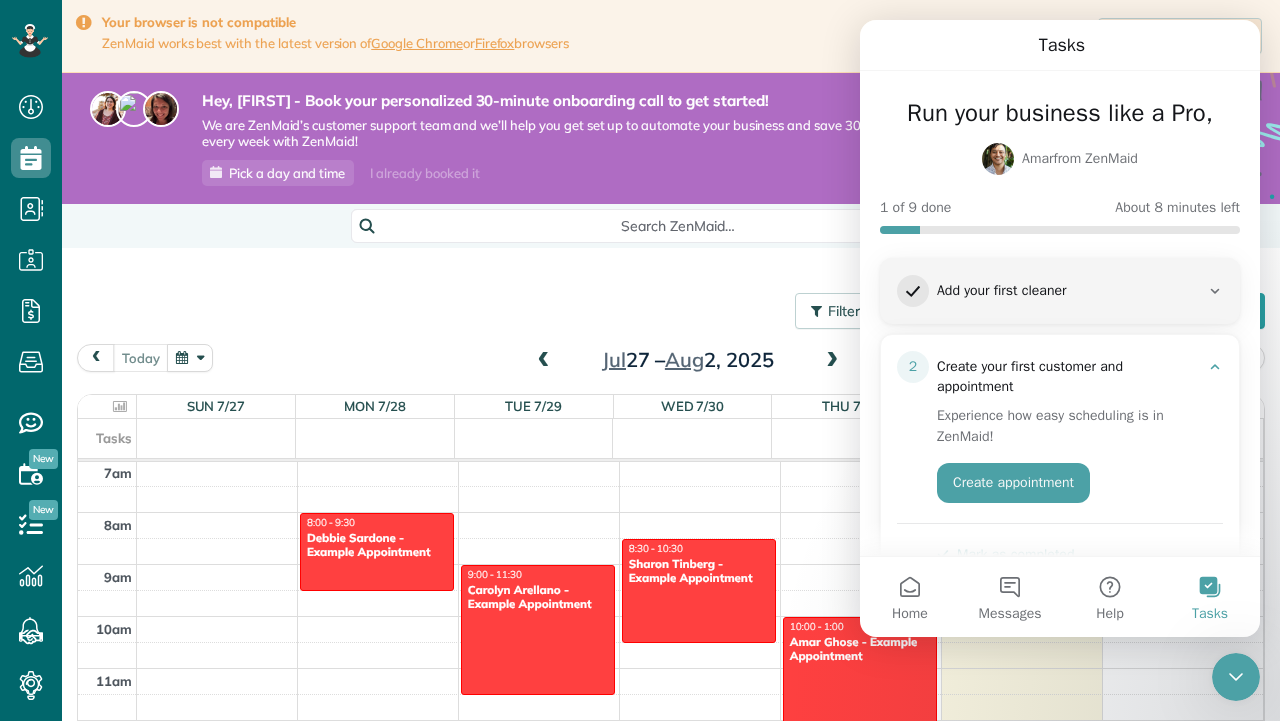 click on "2 Create your first customer and appointment" at bounding box center (1060, 374) 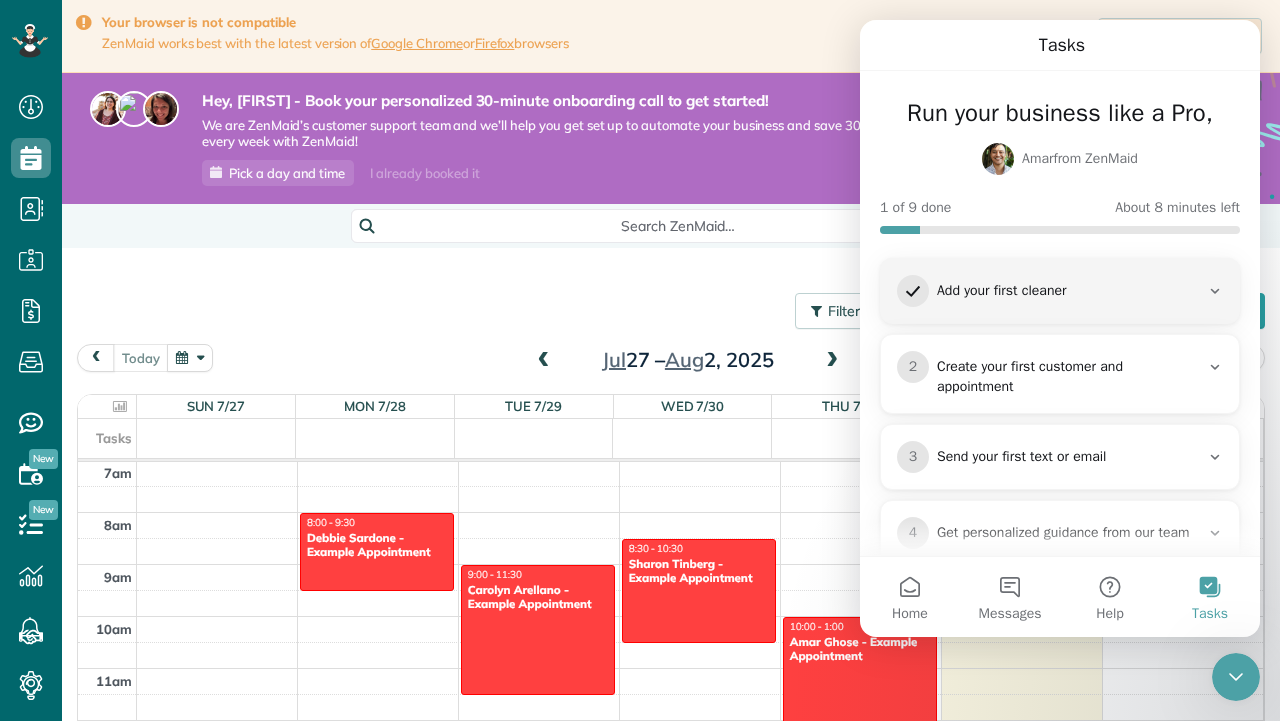 click on "2 Create your first customer and appointment" at bounding box center [1060, 374] 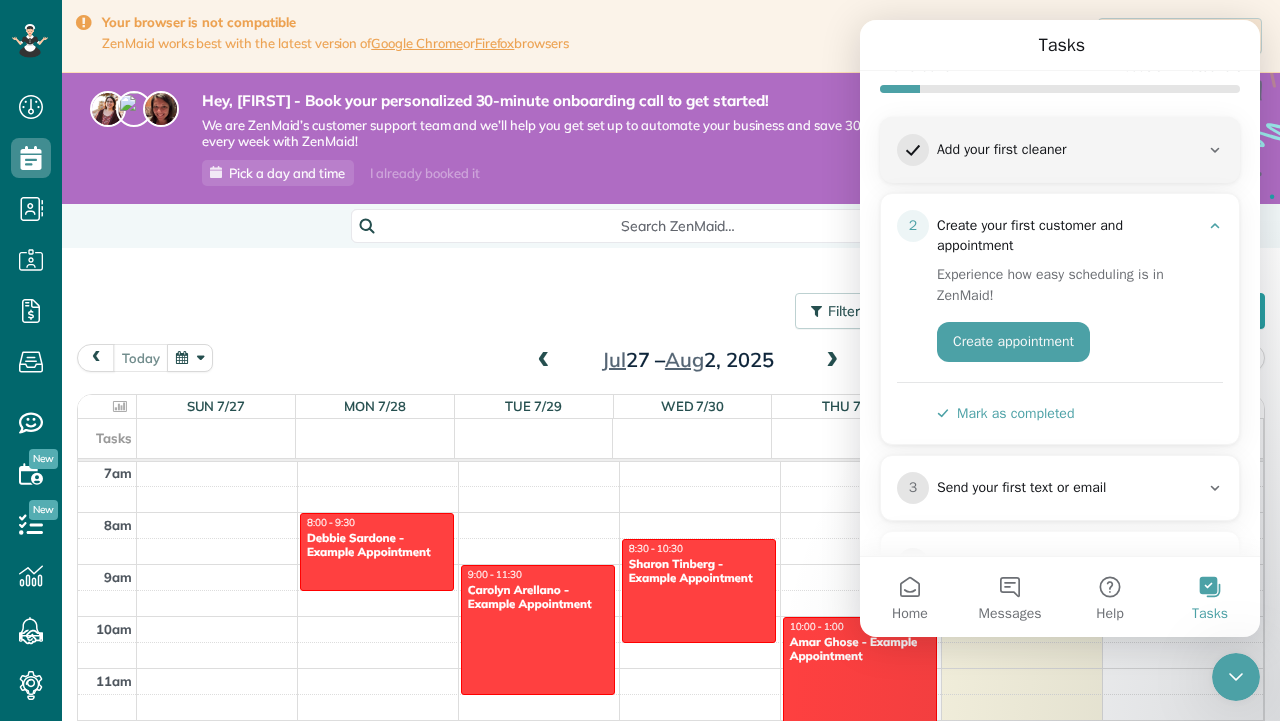 scroll, scrollTop: 154, scrollLeft: 0, axis: vertical 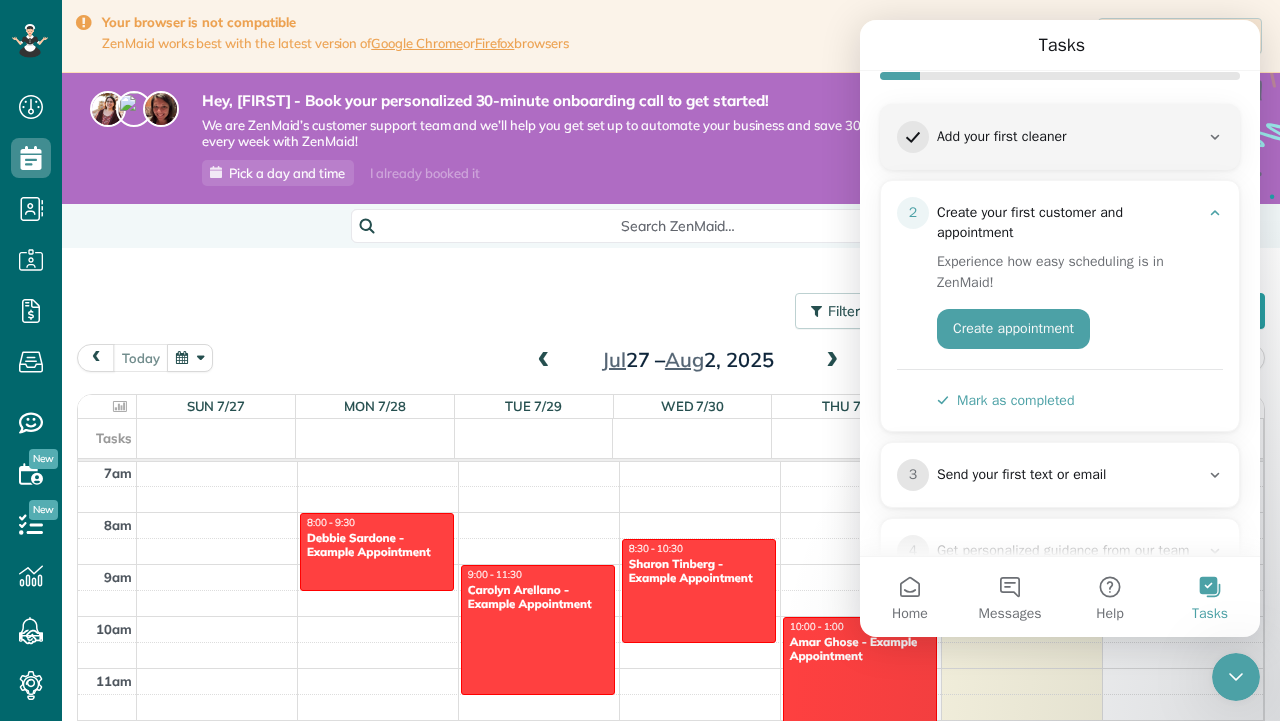 click on "Filters:   Default
Colored by  Cleaners
Color by Cleaner
Color by Team
Color by Status
Color by Recurrence
Color by Paid/Unpaid
Filters  Default
Schedule Changes
Actions
Create Appointment
Create Task
Clock In/Out
Send Work Orders
Print Route Sheets
Today's Emails/Texts
View Metrics" at bounding box center (671, 581) 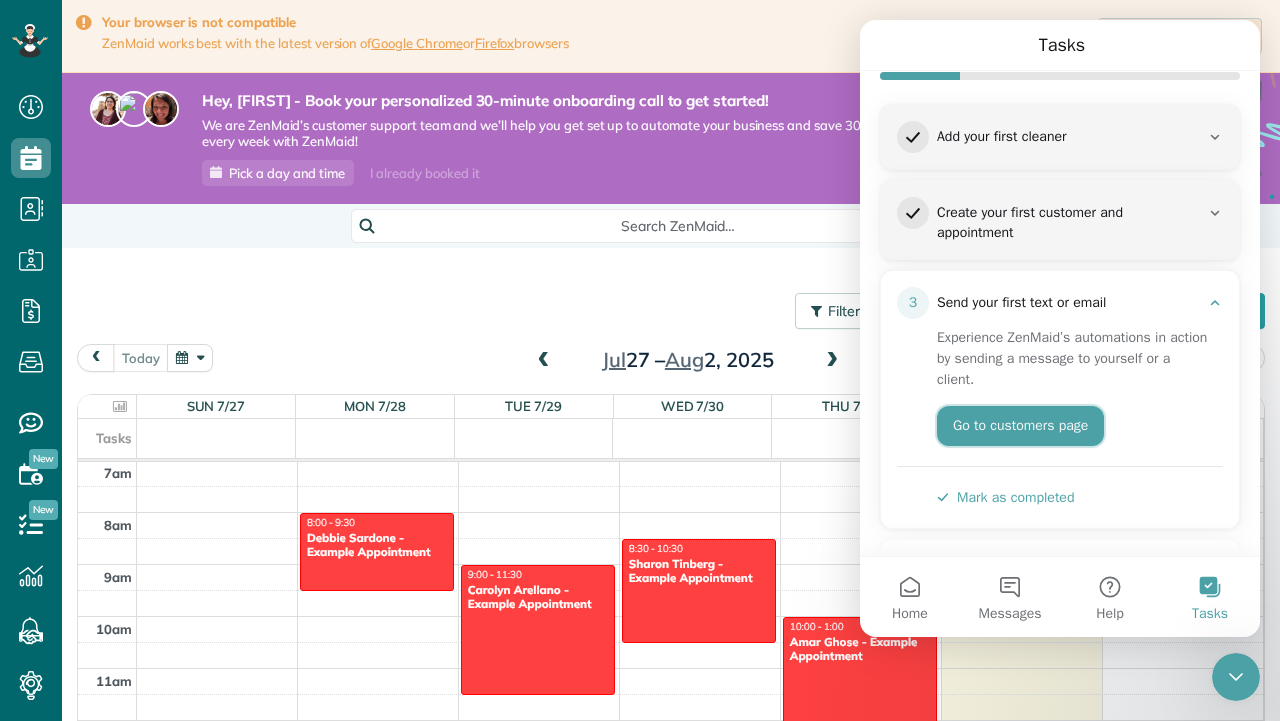 click on "Go to customers page" at bounding box center [1020, 426] 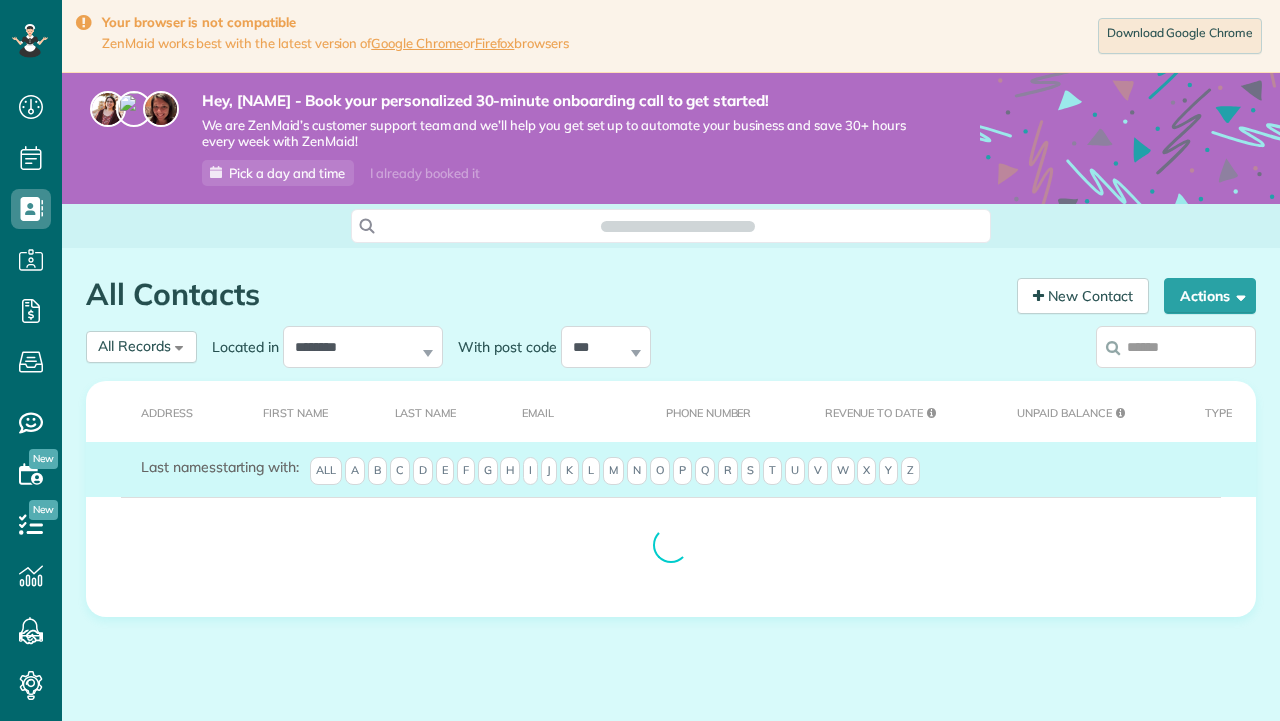 scroll, scrollTop: 0, scrollLeft: 0, axis: both 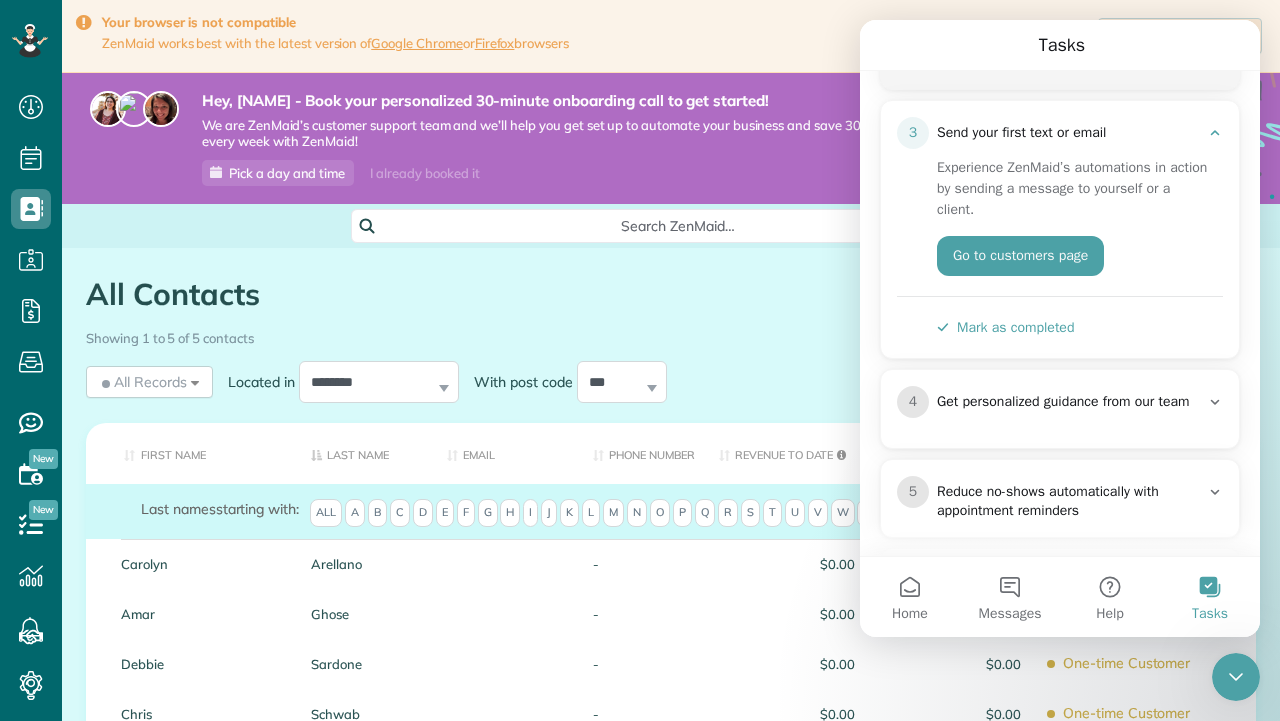 click on "Showing 1 to 5 of 5 contacts" at bounding box center (671, 334) 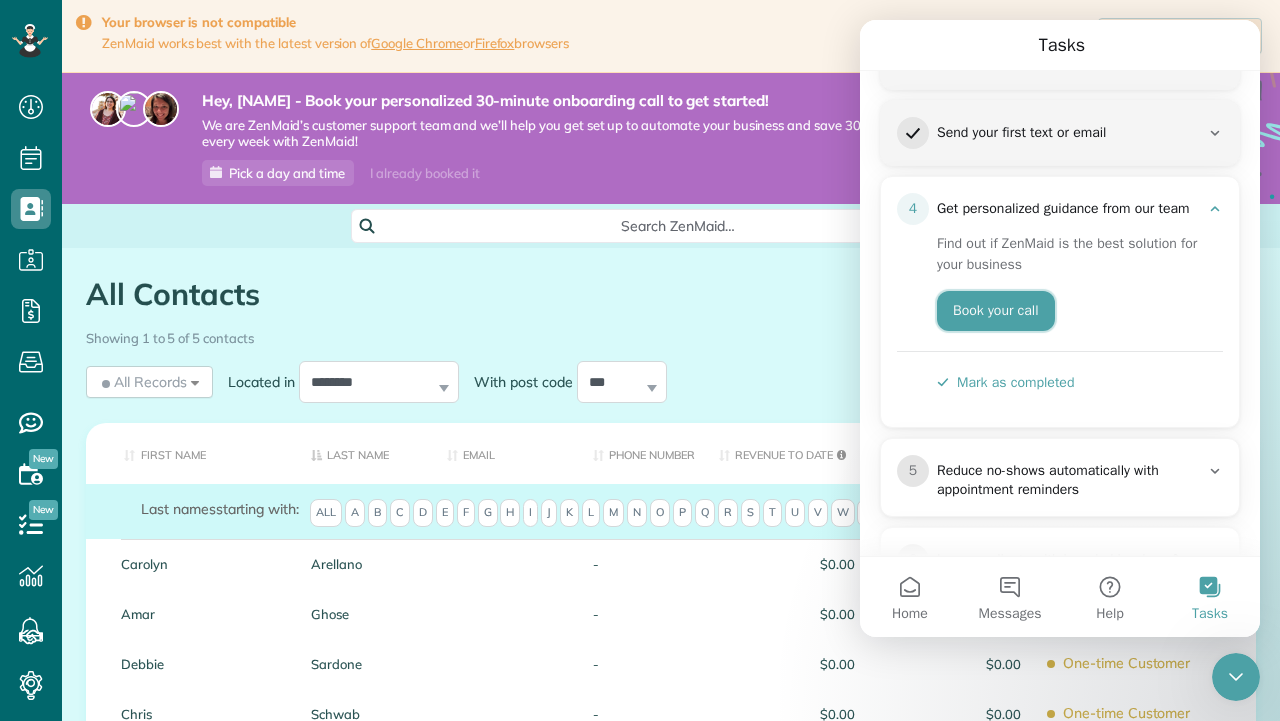 click on "Book your call" at bounding box center [996, 311] 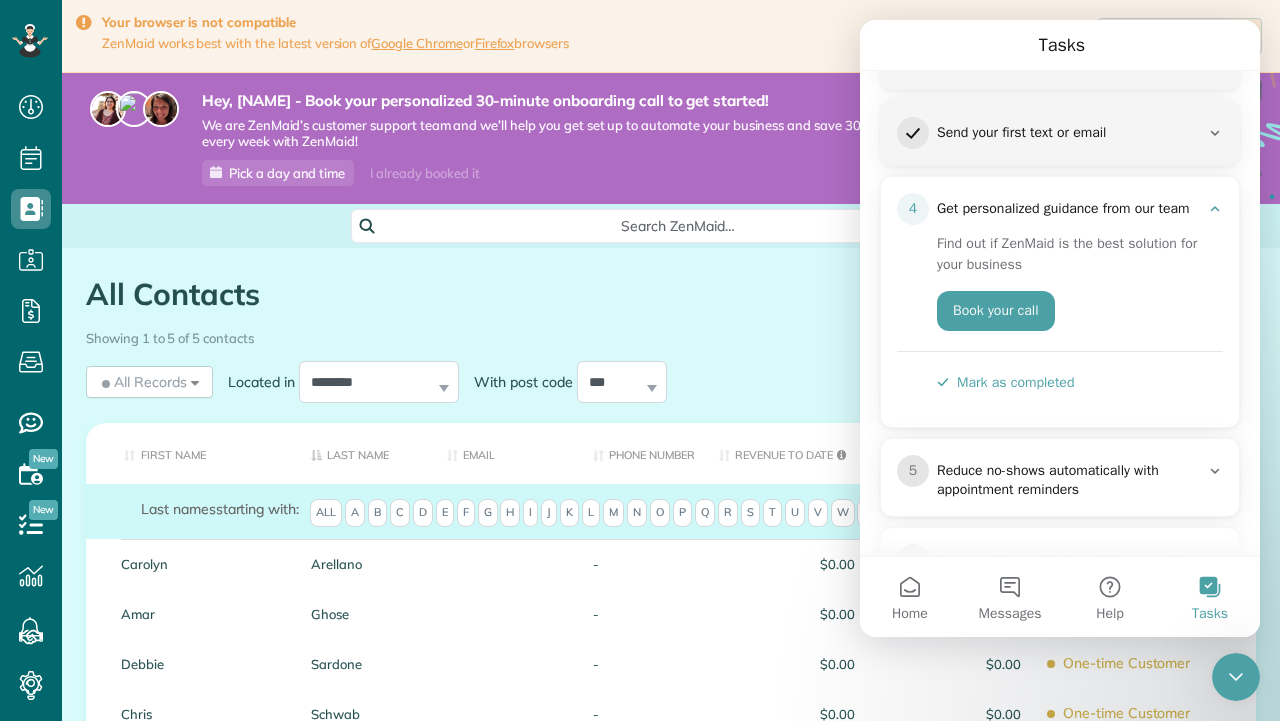 click on "Reduce no-shows automatically with appointment reminders" at bounding box center [1068, 481] 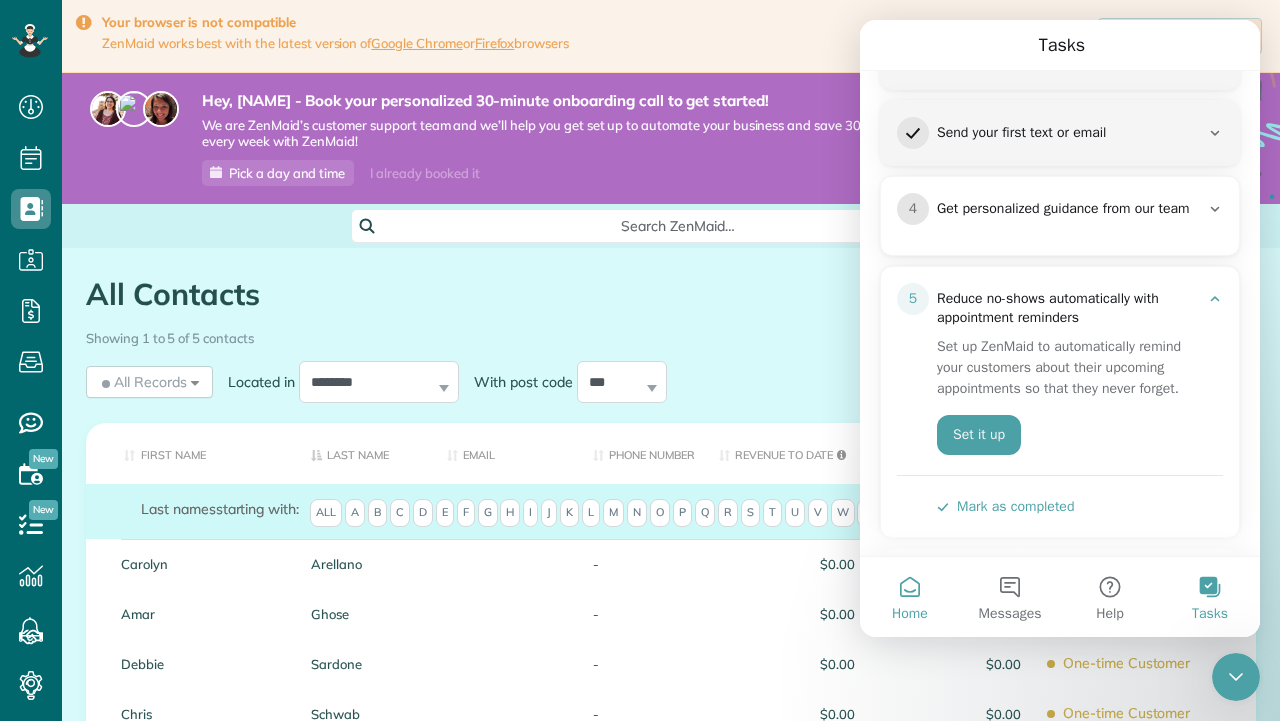 click on "Home" at bounding box center (910, 597) 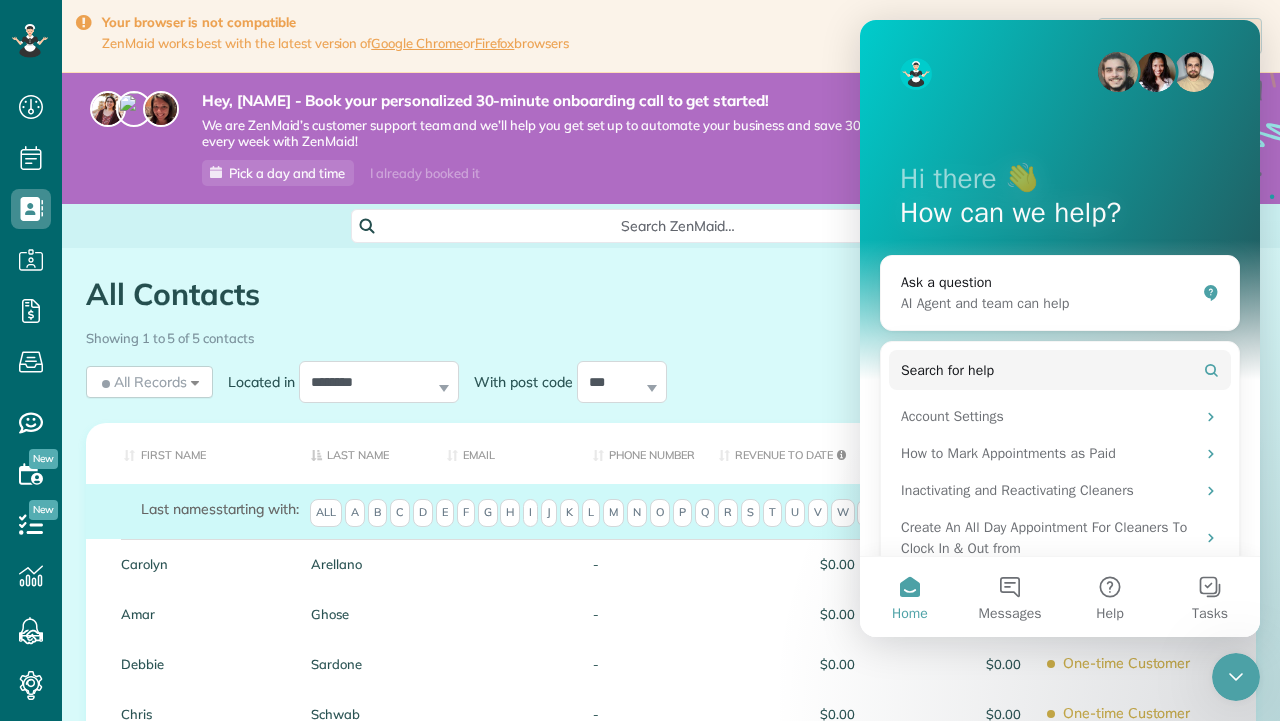 click 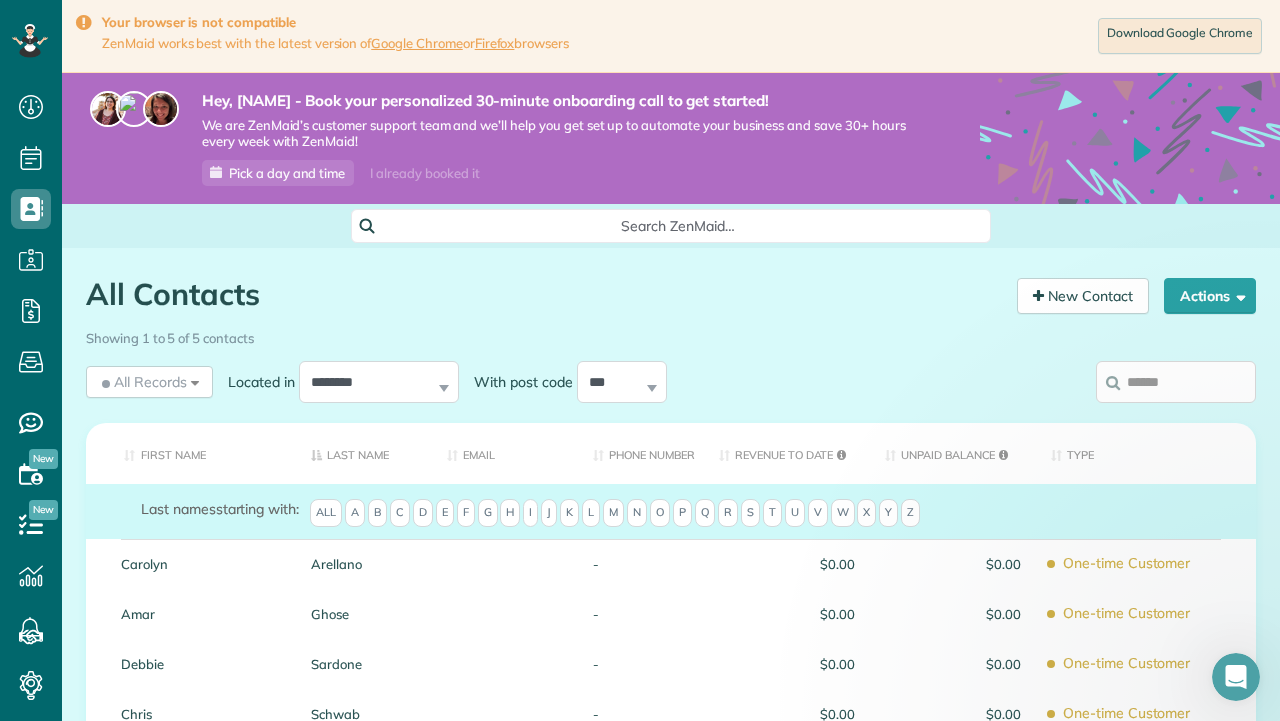 scroll, scrollTop: 0, scrollLeft: 0, axis: both 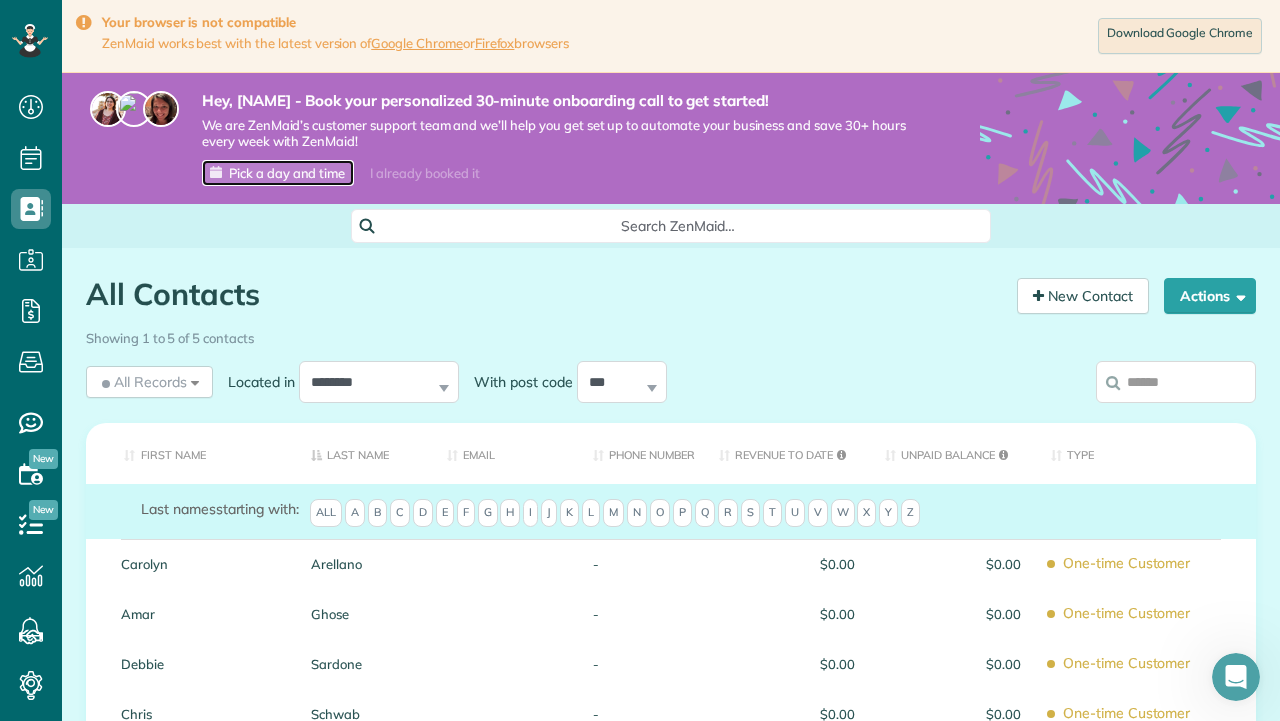 click on "Pick a day and time" at bounding box center (287, 173) 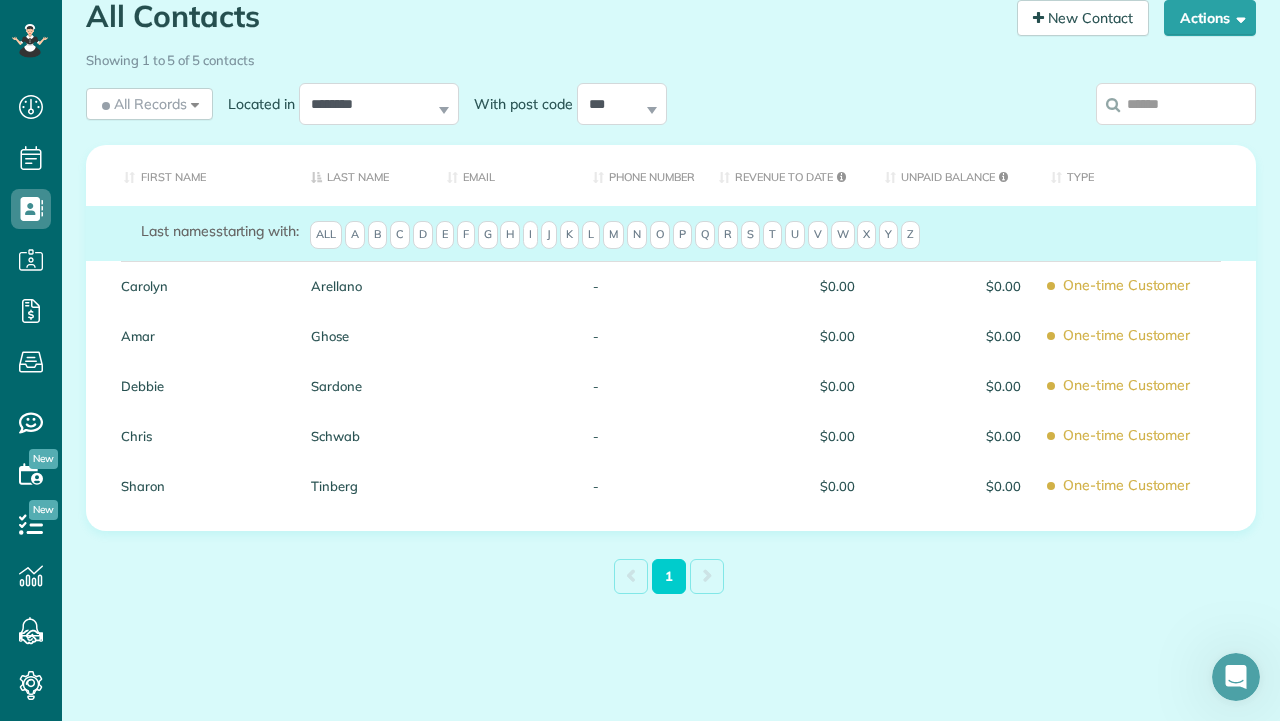 scroll, scrollTop: 0, scrollLeft: 0, axis: both 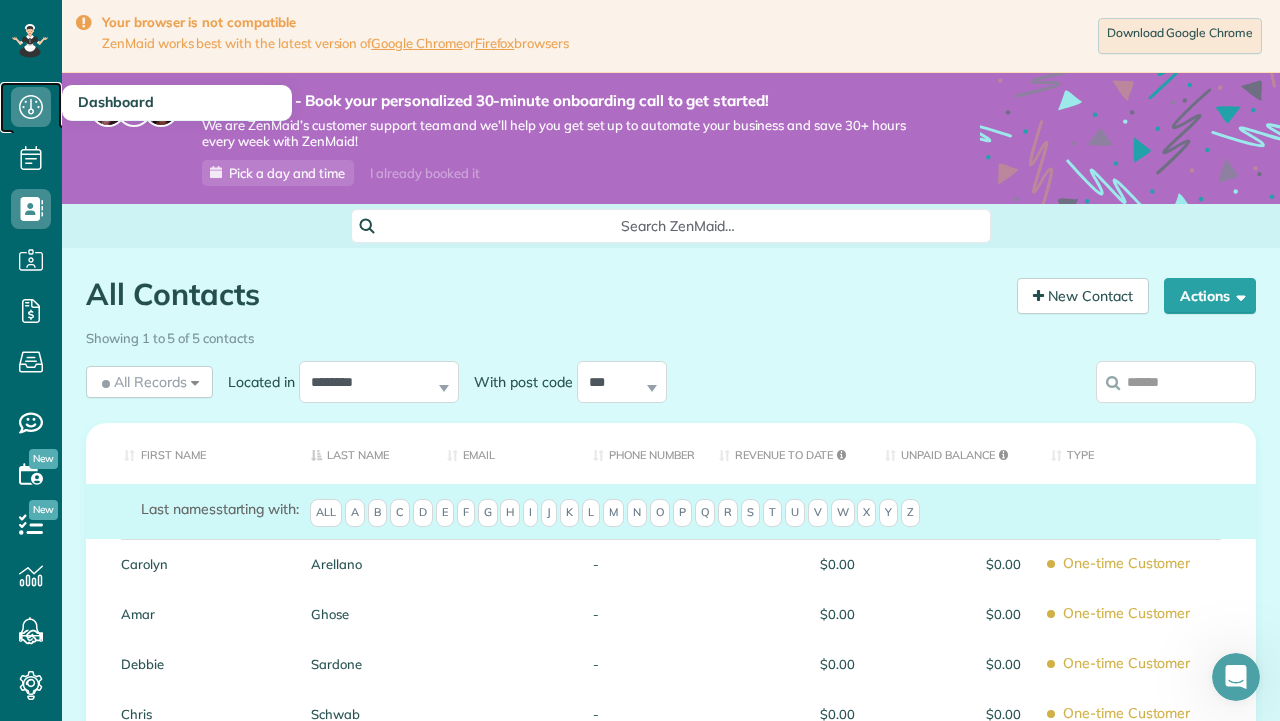 click 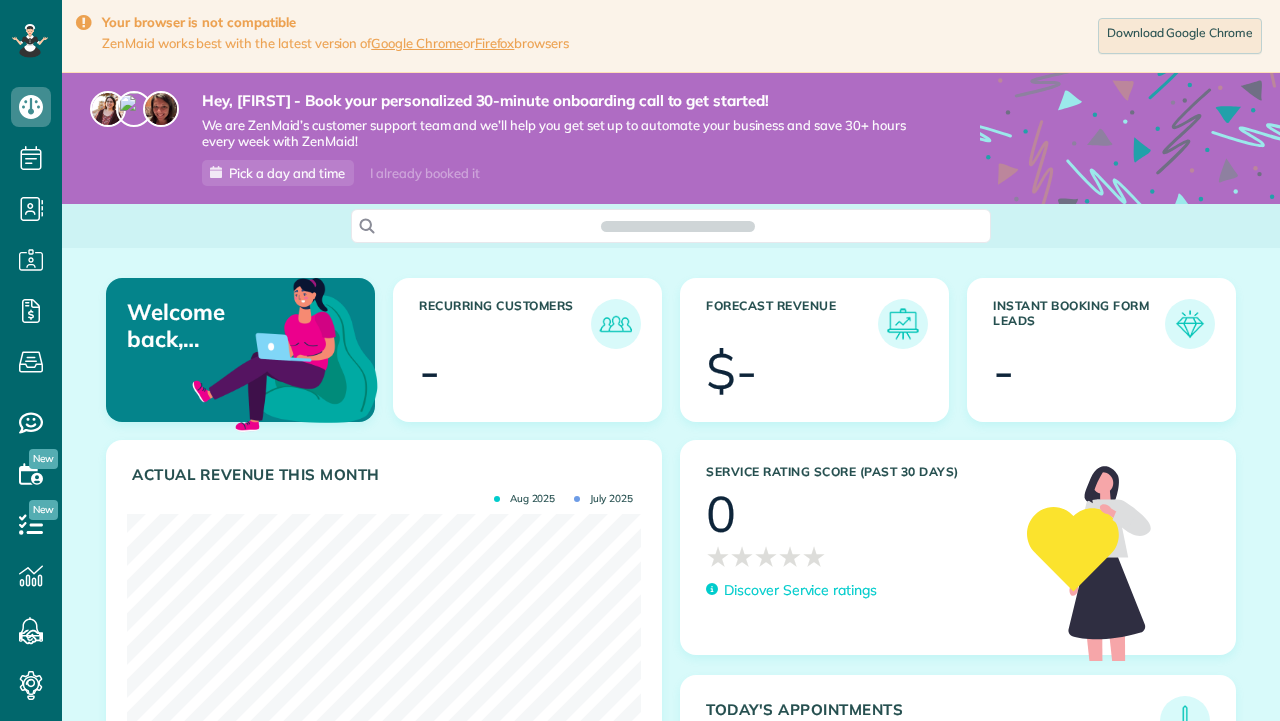 scroll, scrollTop: 0, scrollLeft: 0, axis: both 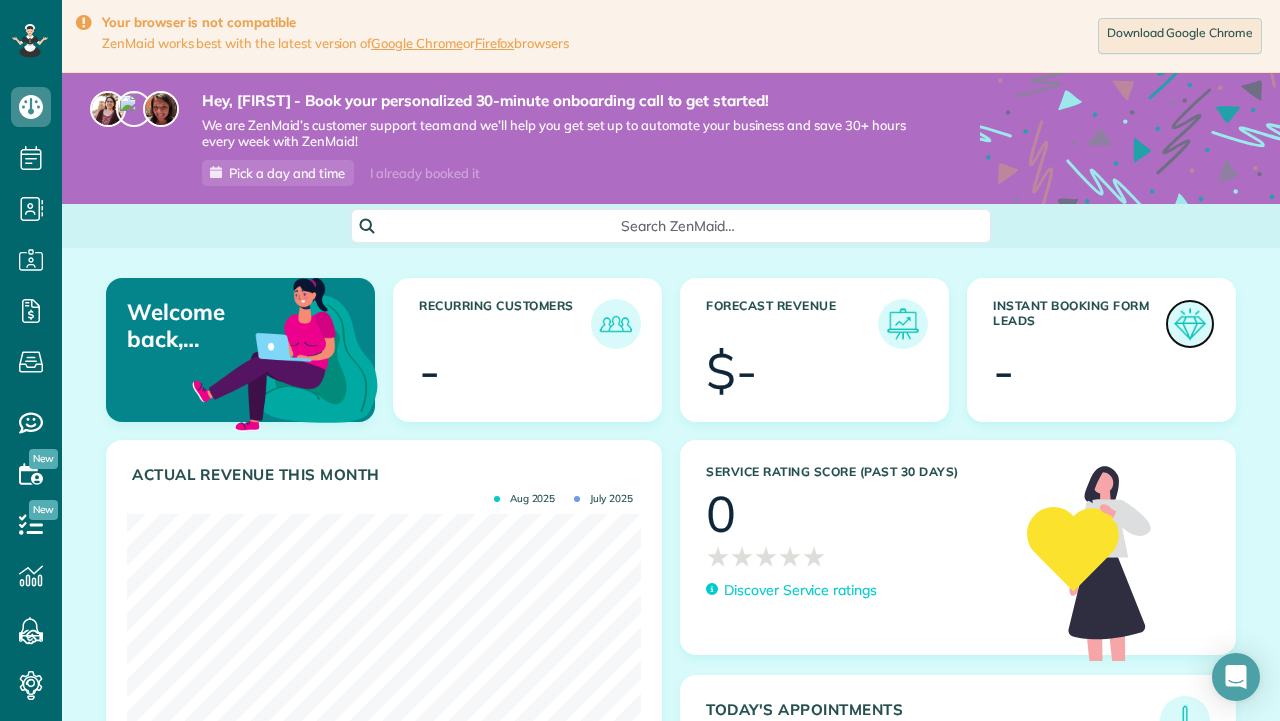 click at bounding box center [1190, 324] 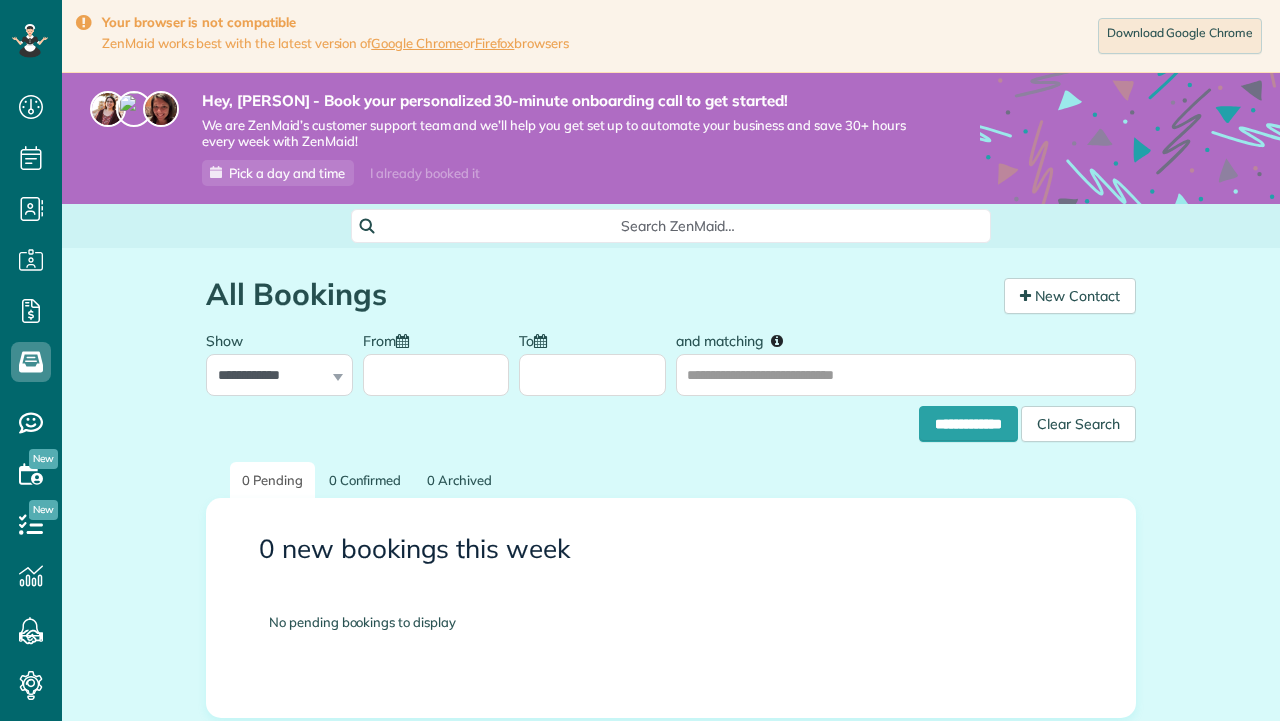 scroll, scrollTop: 0, scrollLeft: 0, axis: both 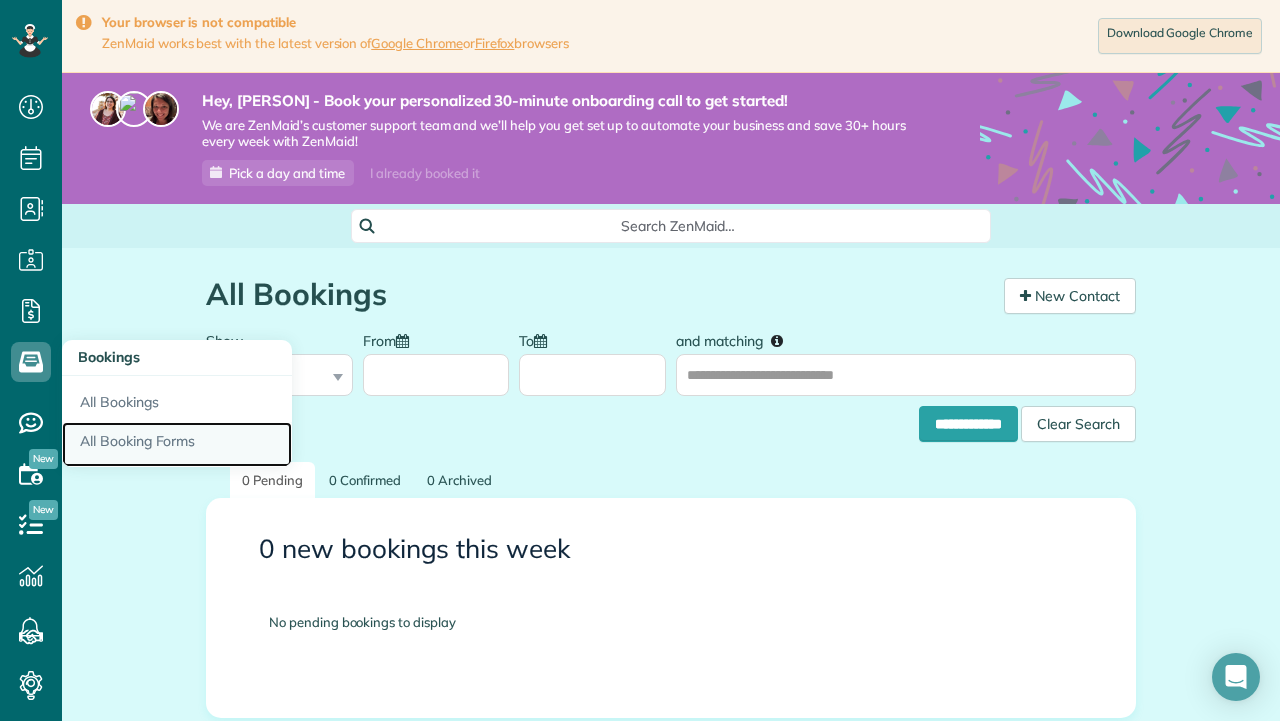 click on "All Booking Forms" at bounding box center [177, 445] 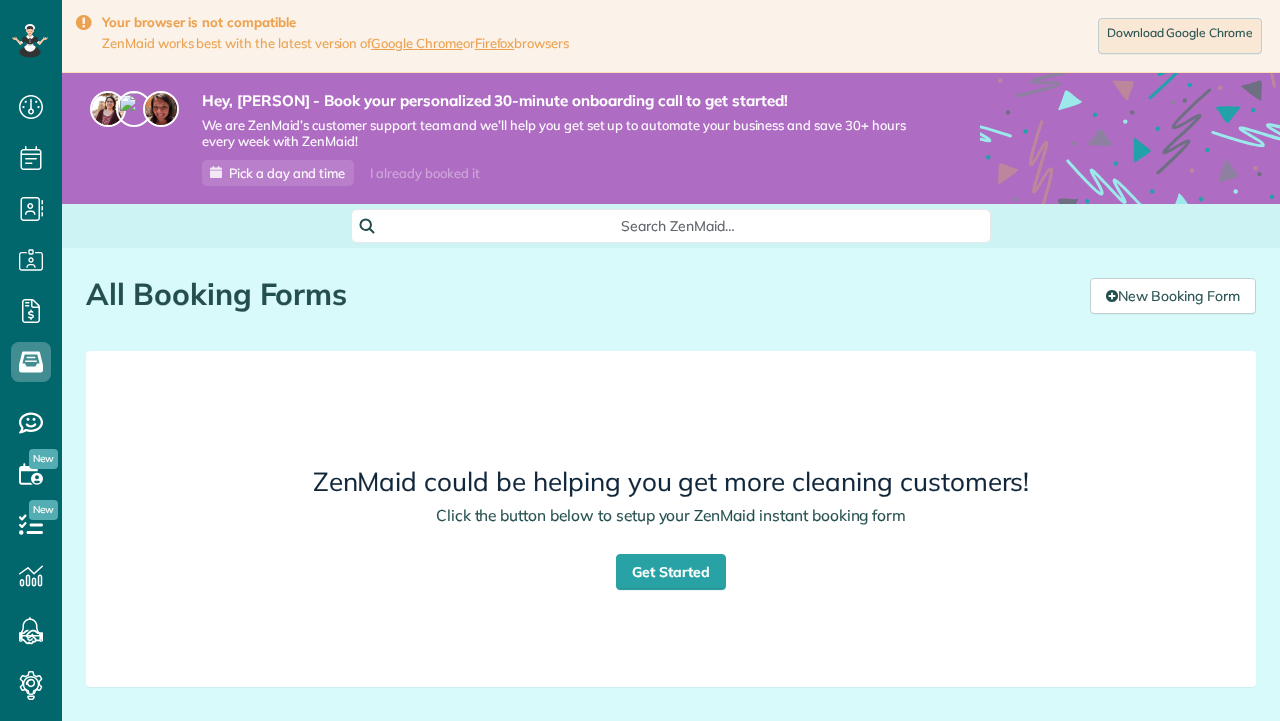 scroll, scrollTop: 0, scrollLeft: 0, axis: both 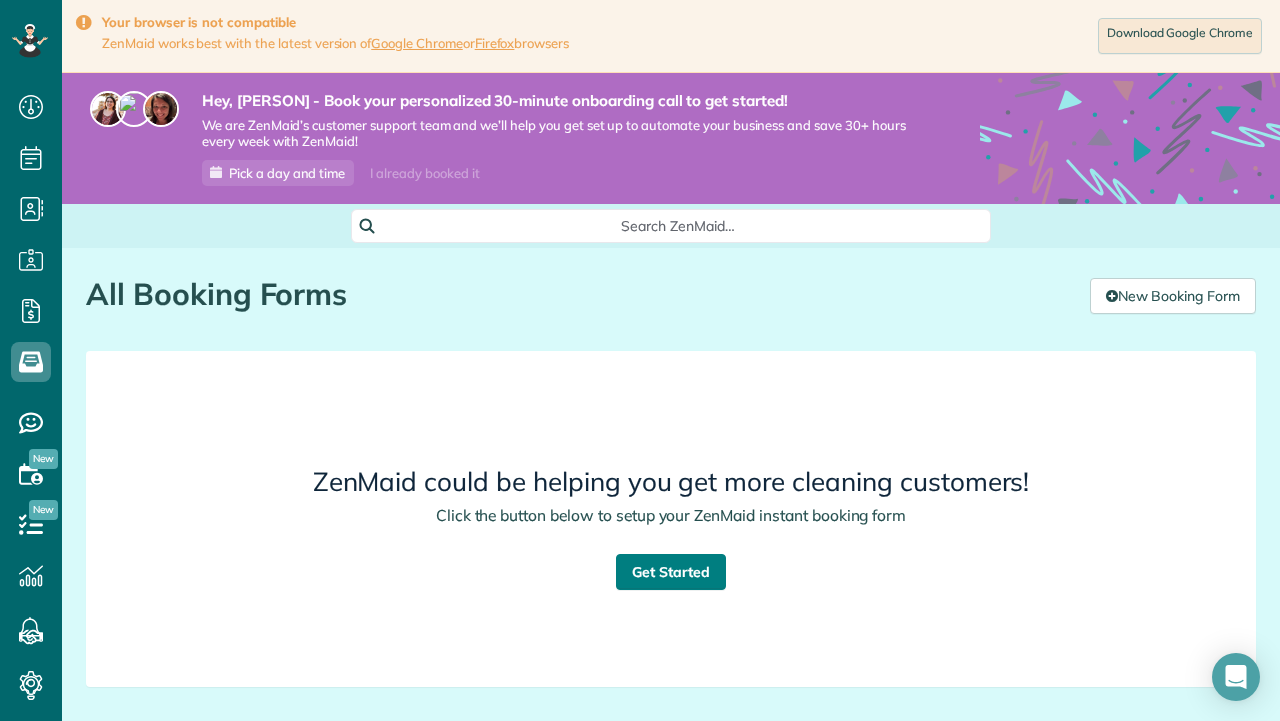 click on "Get Started" at bounding box center (671, 572) 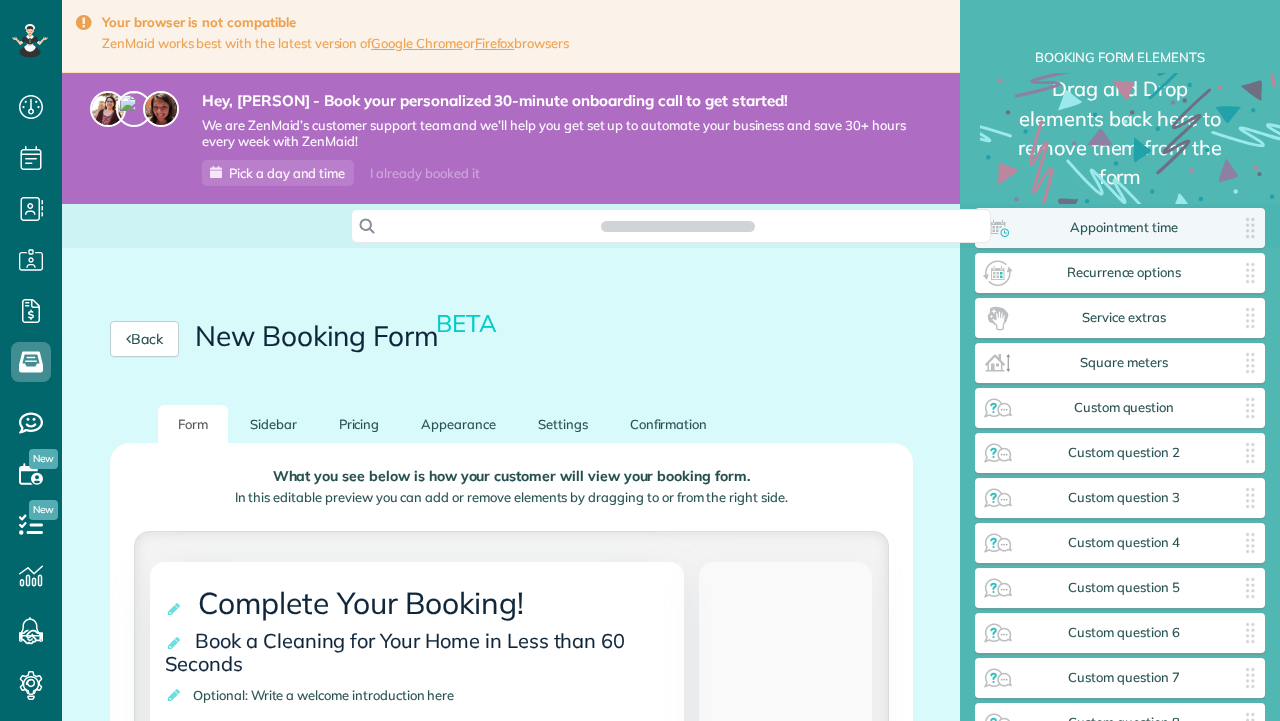 scroll, scrollTop: 0, scrollLeft: 0, axis: both 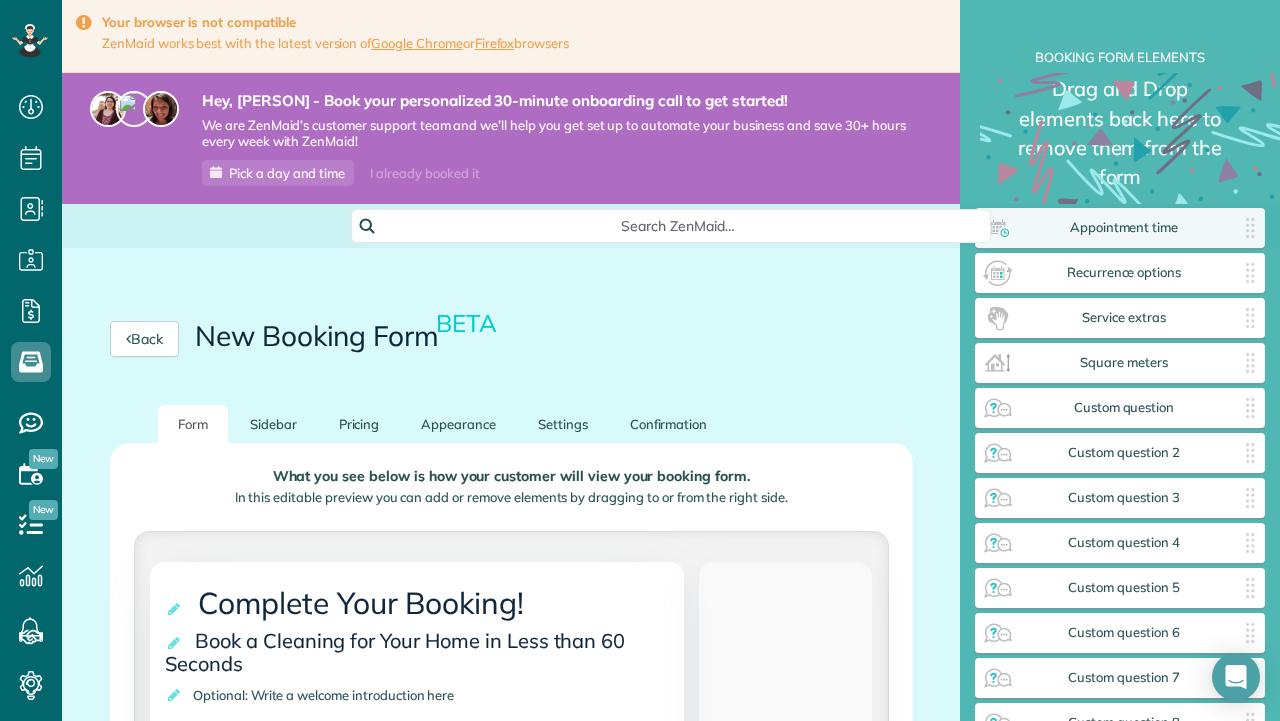 drag, startPoint x: 1275, startPoint y: 116, endPoint x: 1279, endPoint y: 59, distance: 57.14018 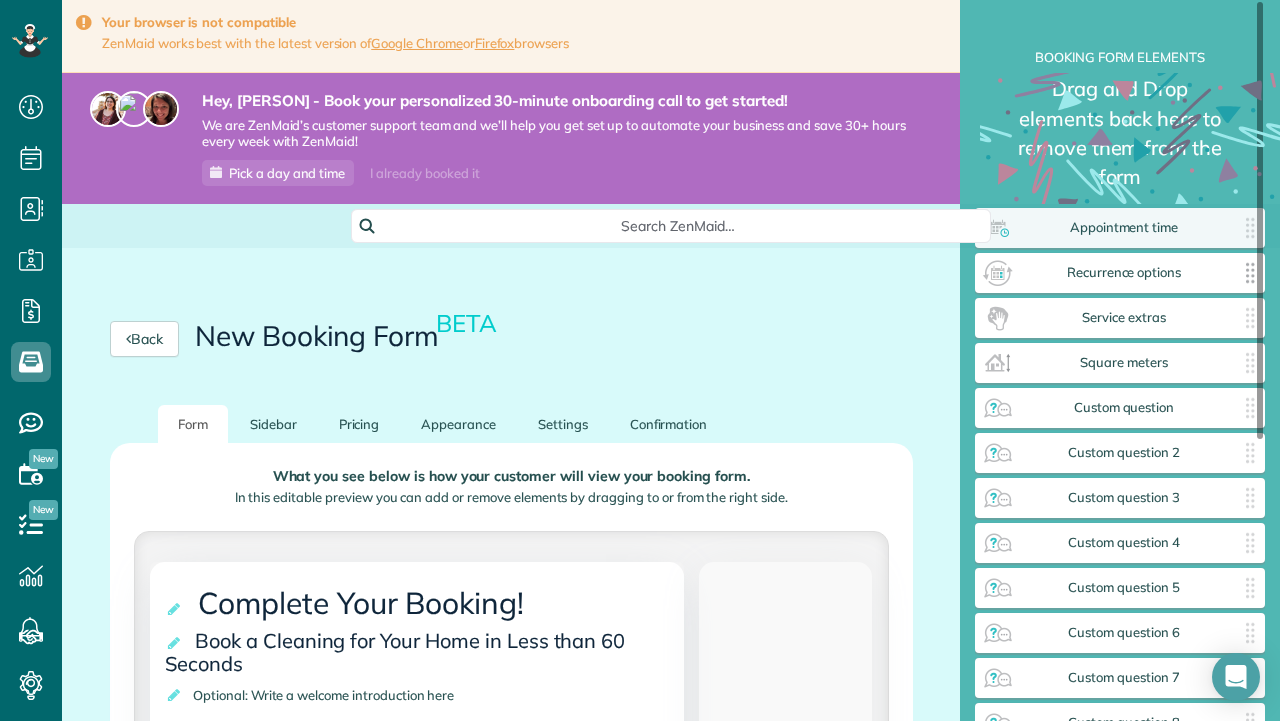 click on "Recurrence options
✕" at bounding box center [1120, 273] 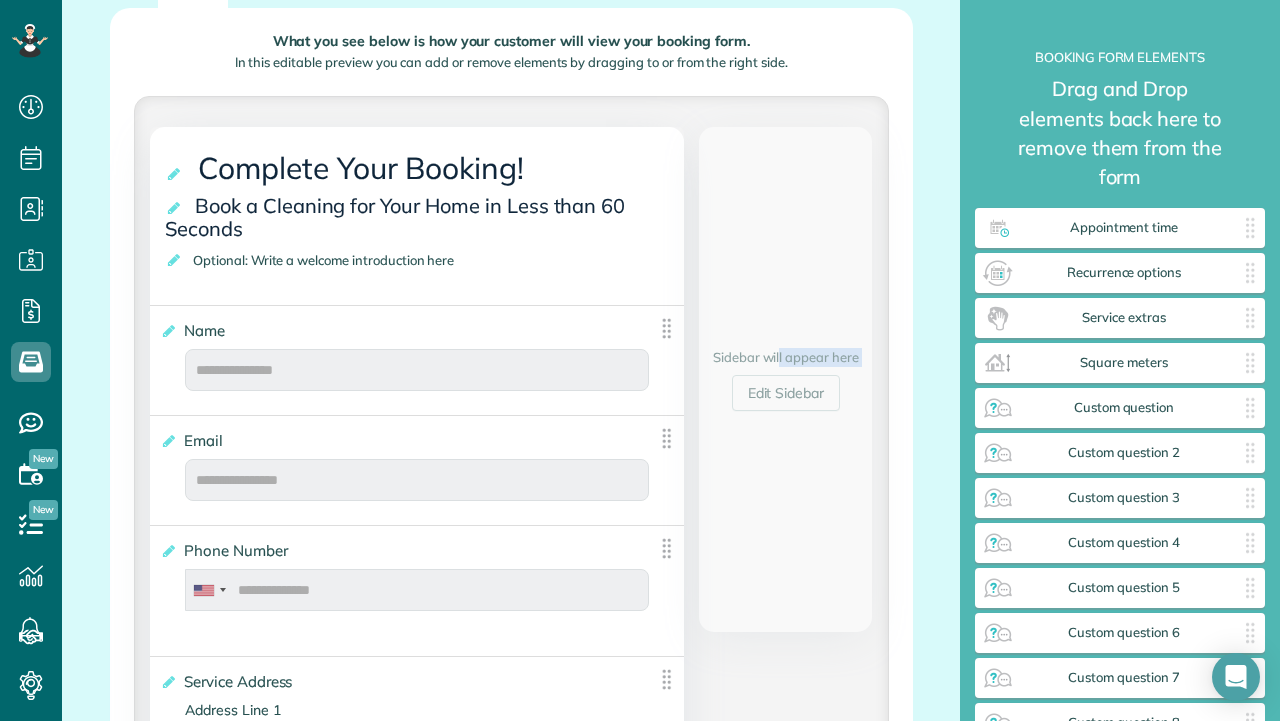 scroll, scrollTop: 467, scrollLeft: 0, axis: vertical 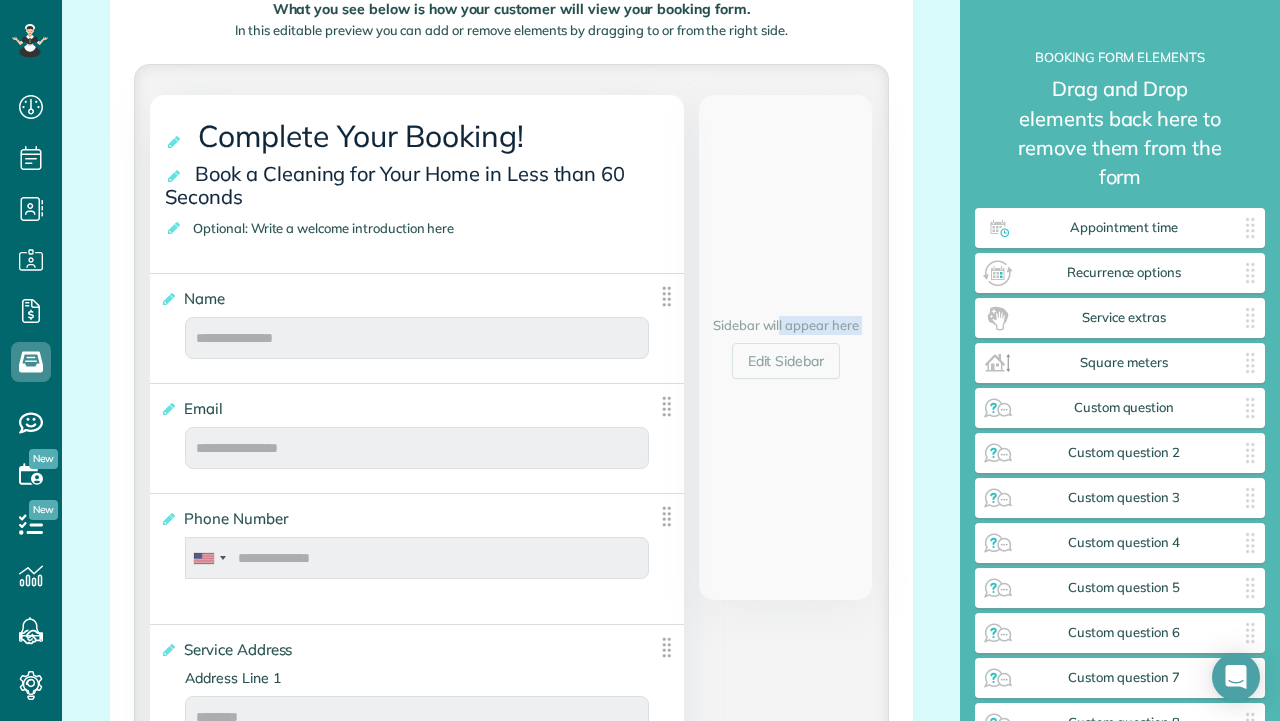 drag, startPoint x: 1275, startPoint y: 138, endPoint x: 1279, endPoint y: 257, distance: 119.06721 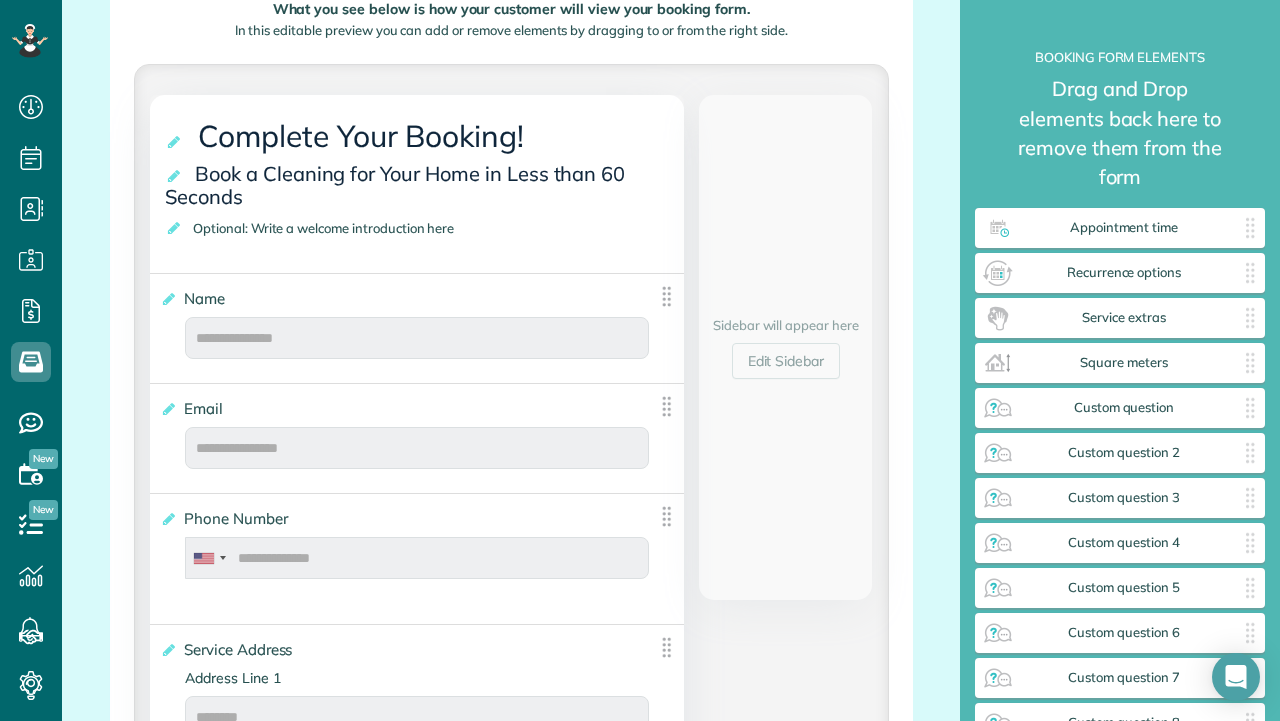 click on "**********" at bounding box center [424, 228] 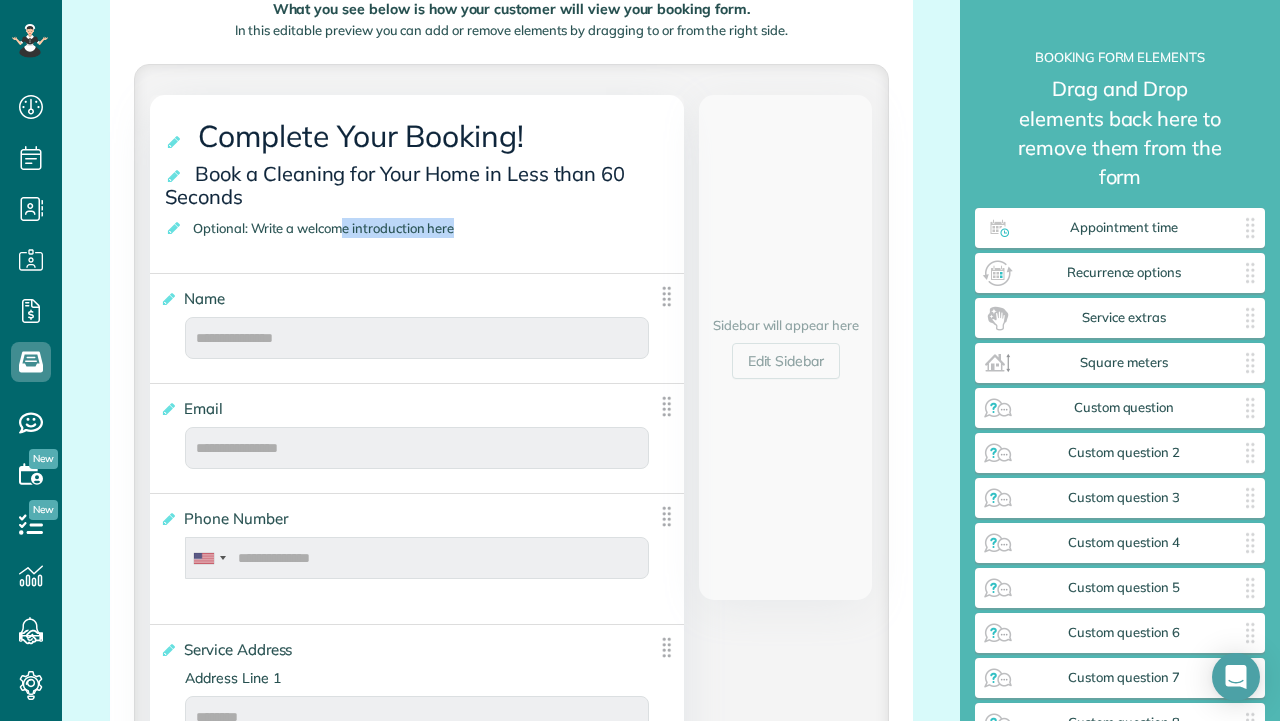 drag, startPoint x: 454, startPoint y: 229, endPoint x: 340, endPoint y: 221, distance: 114.28036 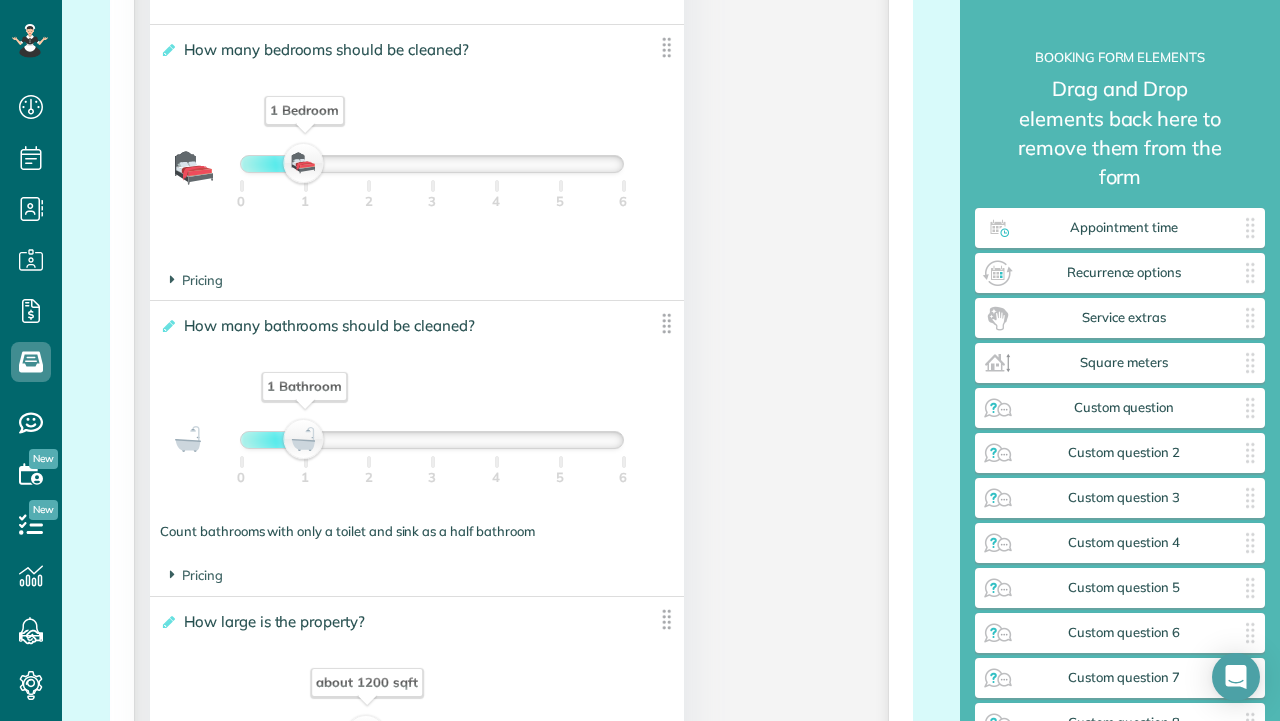 scroll, scrollTop: 1530, scrollLeft: 0, axis: vertical 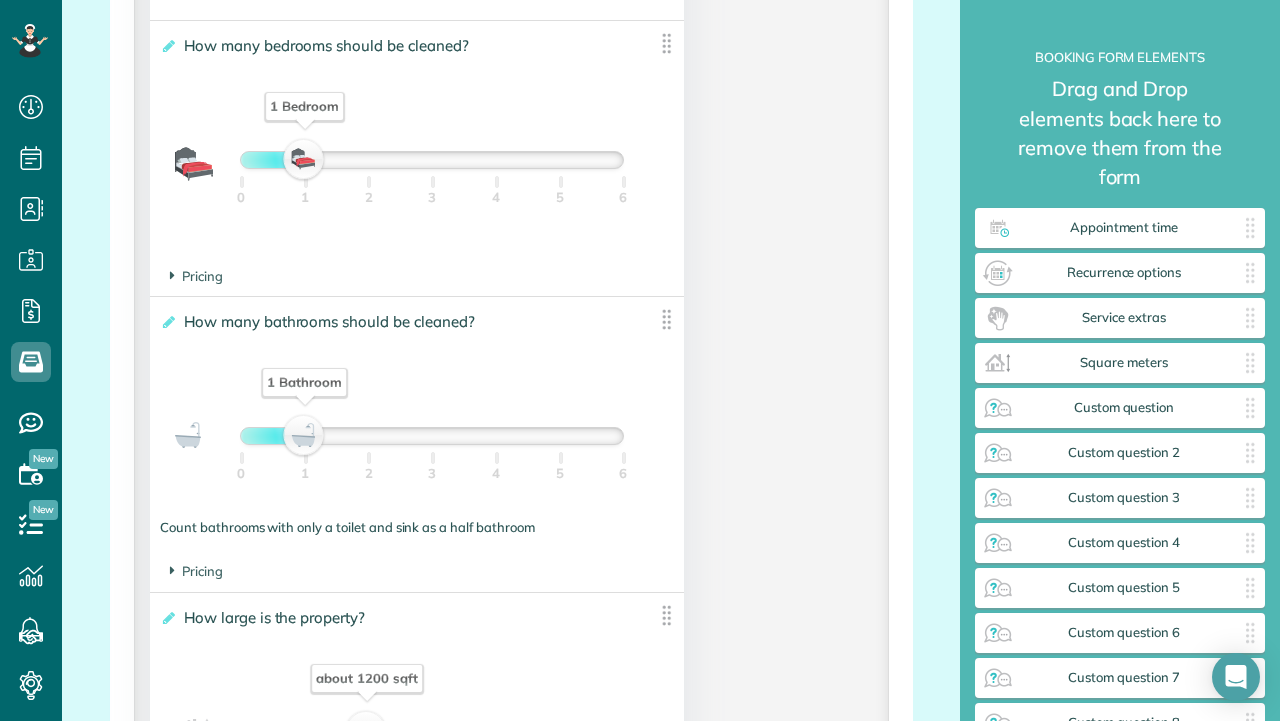 drag, startPoint x: 1272, startPoint y: 131, endPoint x: 1274, endPoint y: 401, distance: 270.00742 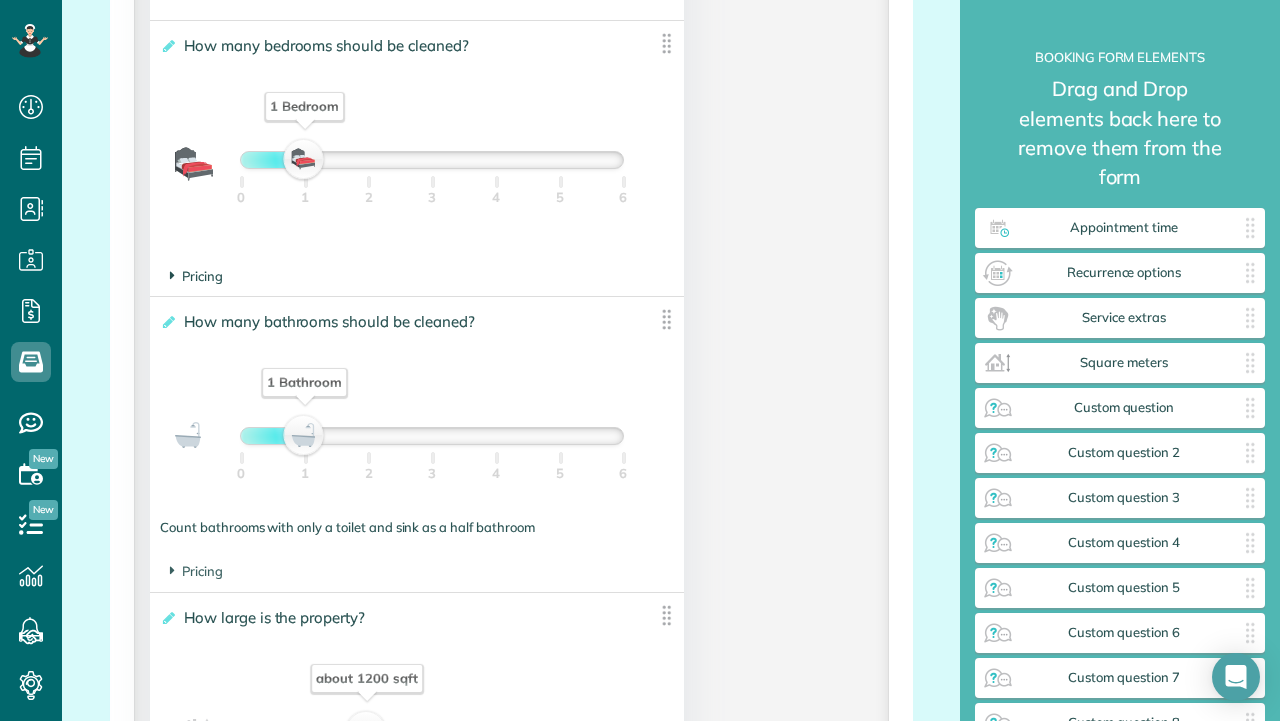 click on "Pricing" at bounding box center (196, 276) 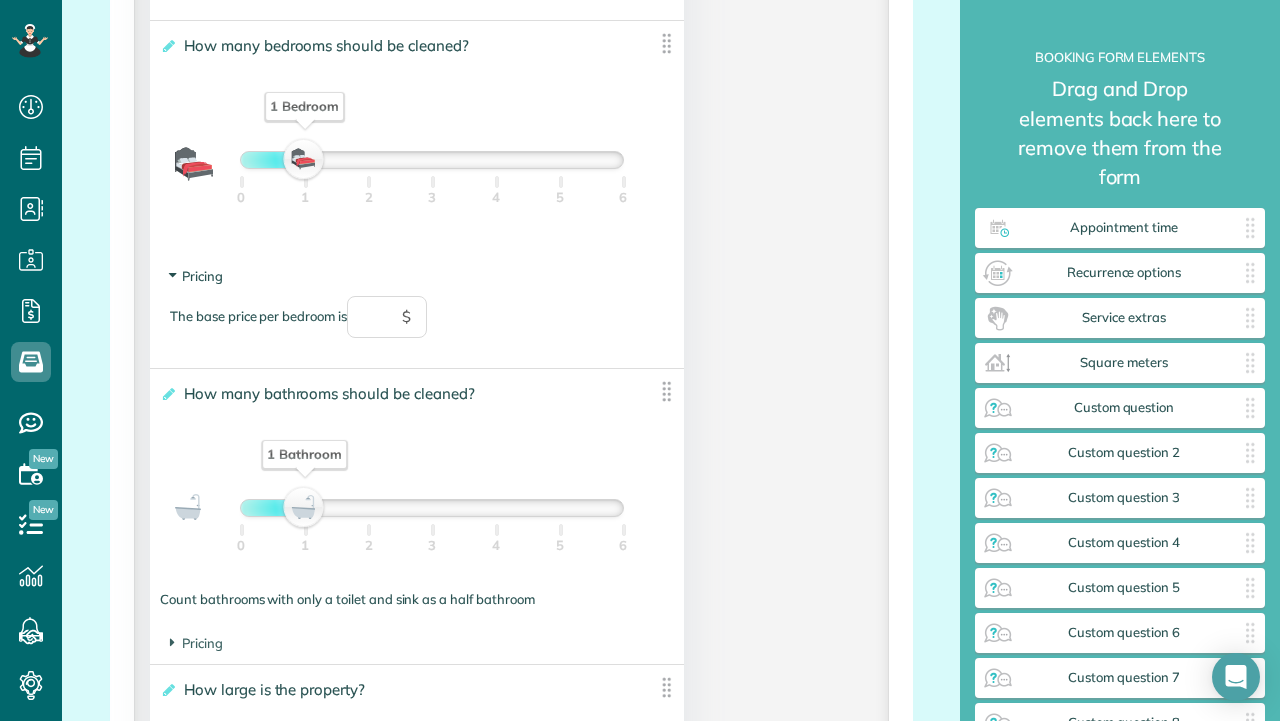 click on "Pricing" at bounding box center (196, 276) 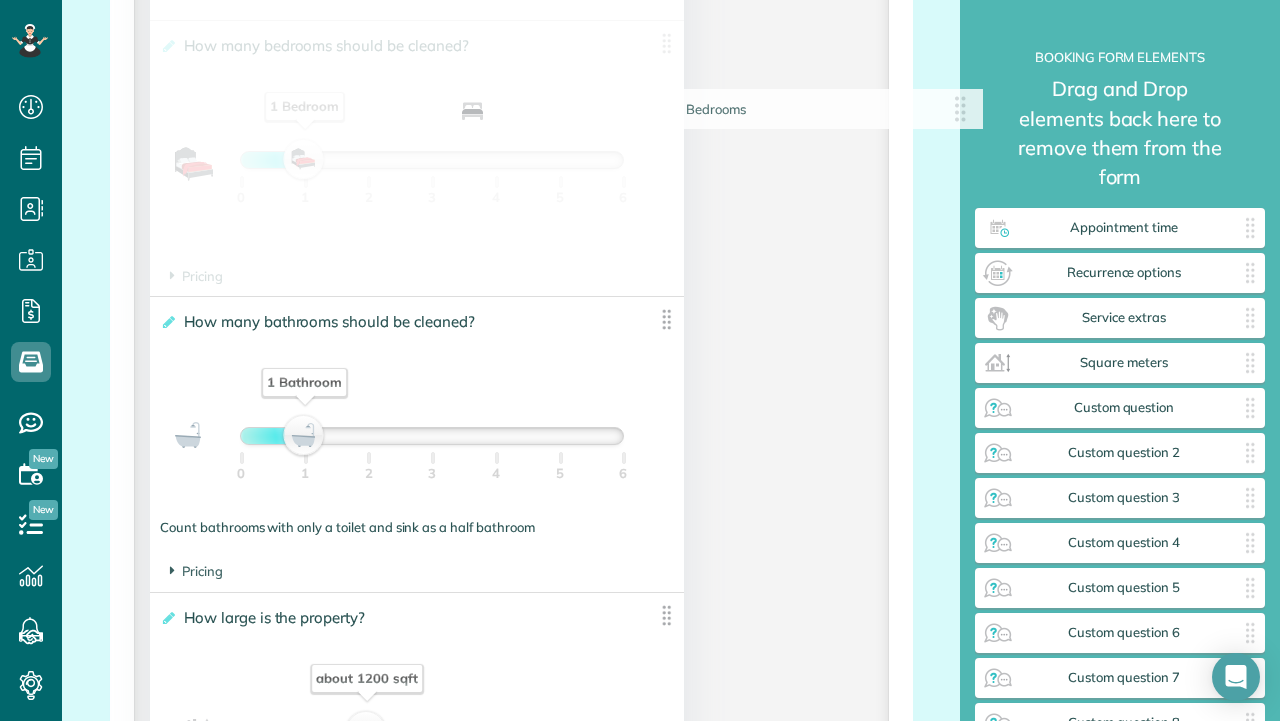 drag, startPoint x: 670, startPoint y: 42, endPoint x: 971, endPoint y: 99, distance: 306.3495 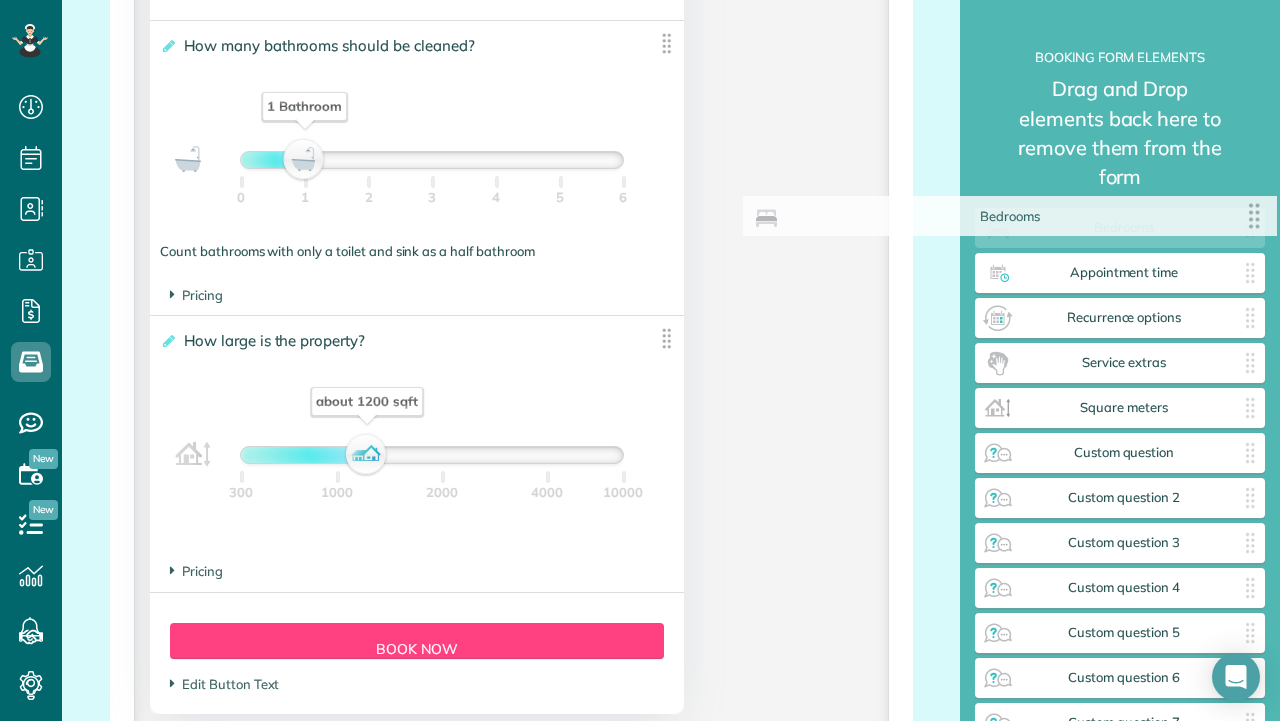 drag, startPoint x: 665, startPoint y: 46, endPoint x: 1259, endPoint y: 219, distance: 618.68005 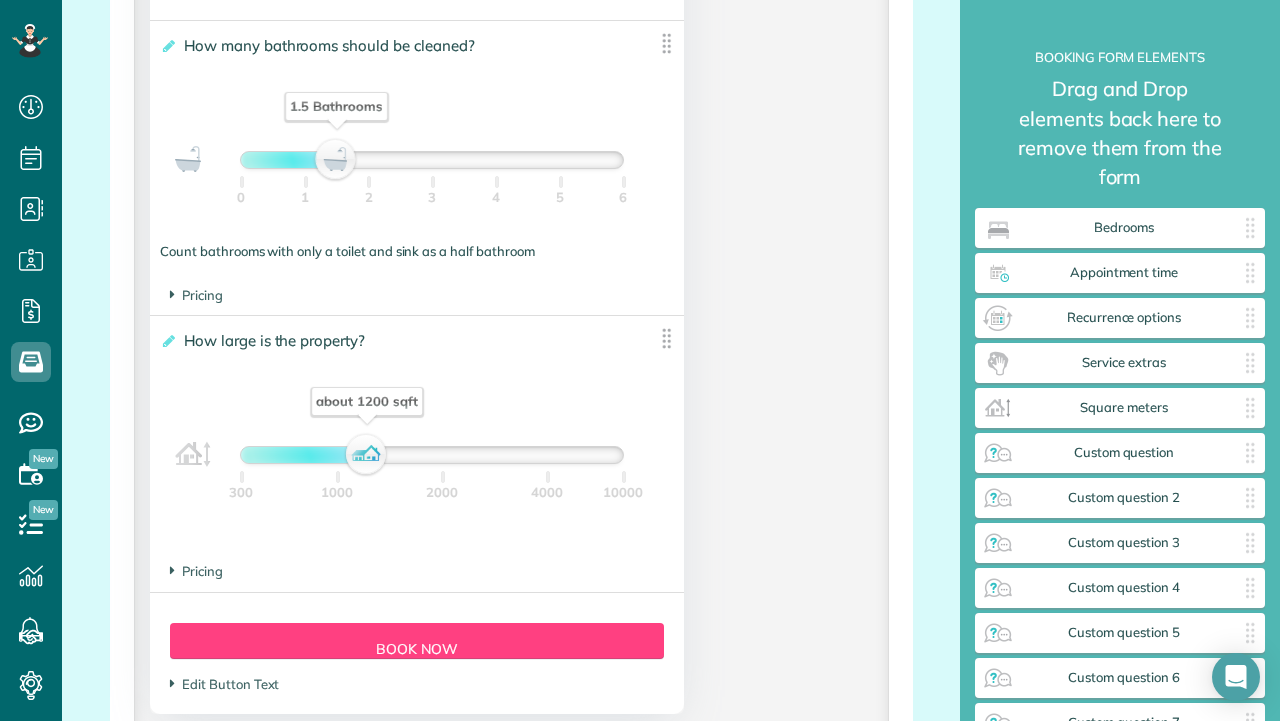 click at bounding box center [432, 160] 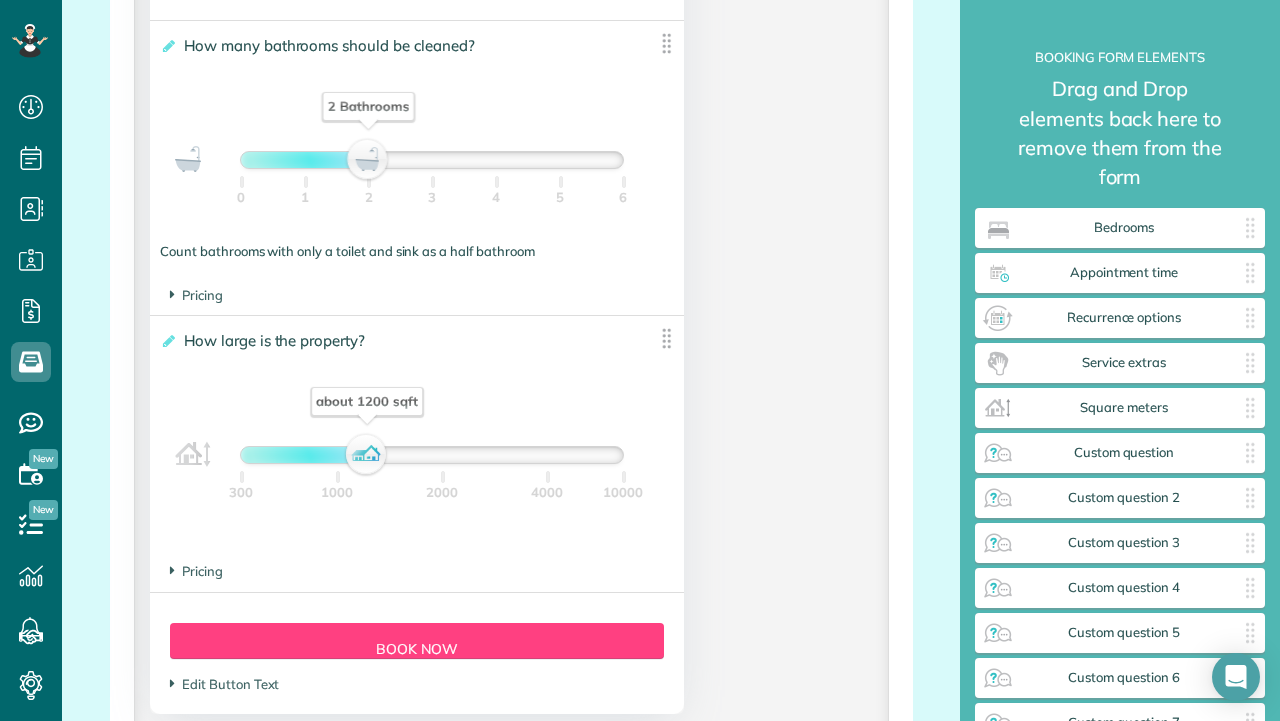click on "2 Bathrooms" at bounding box center (432, 160) 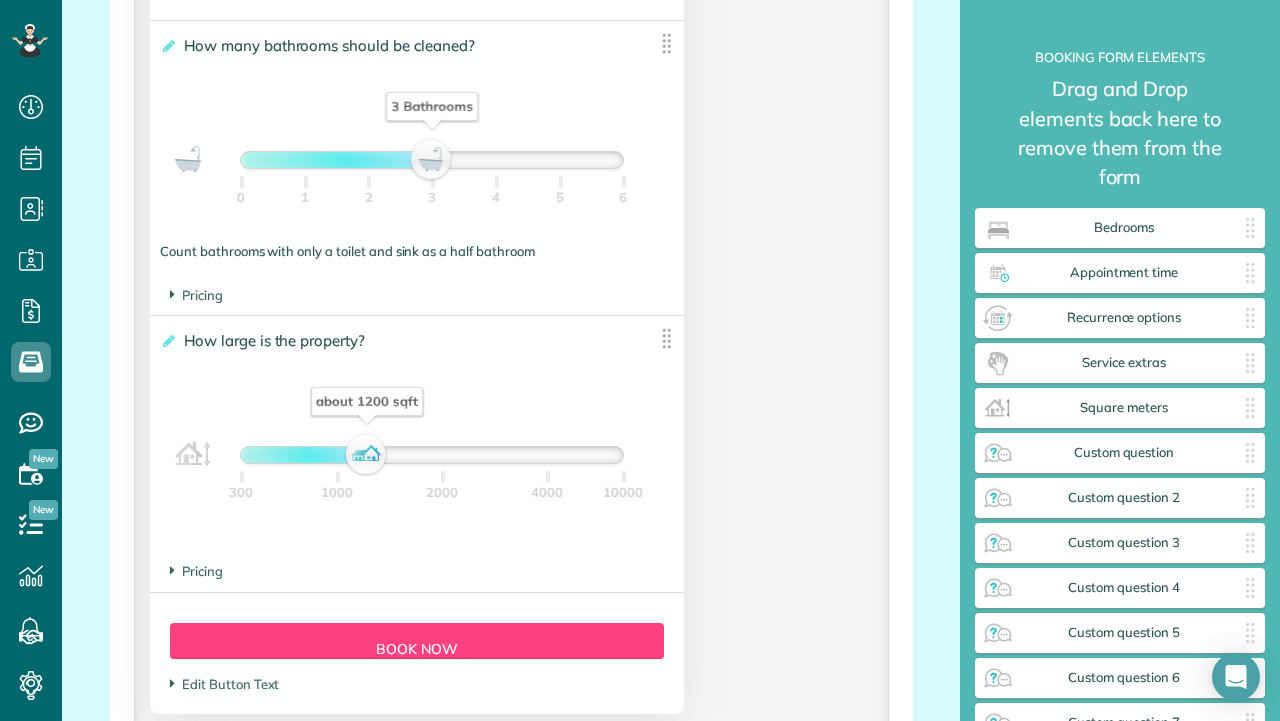 click at bounding box center [432, 160] 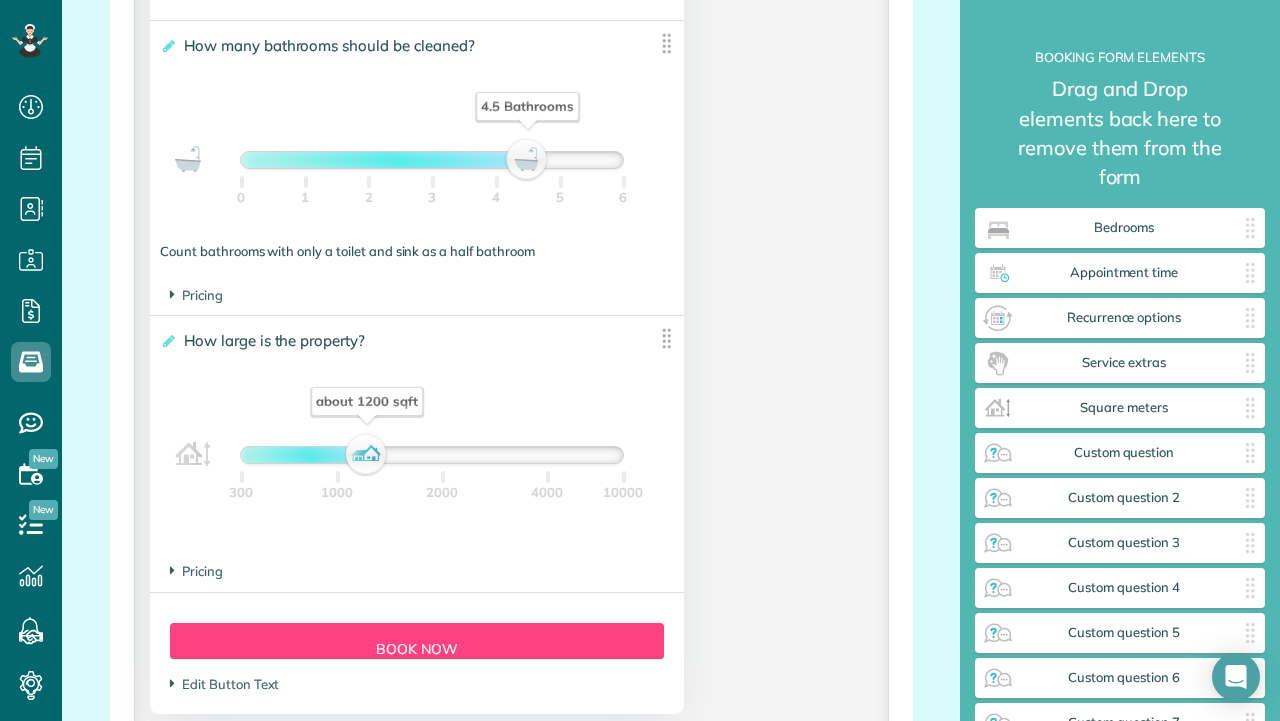 drag, startPoint x: 435, startPoint y: 163, endPoint x: 529, endPoint y: 183, distance: 96.10411 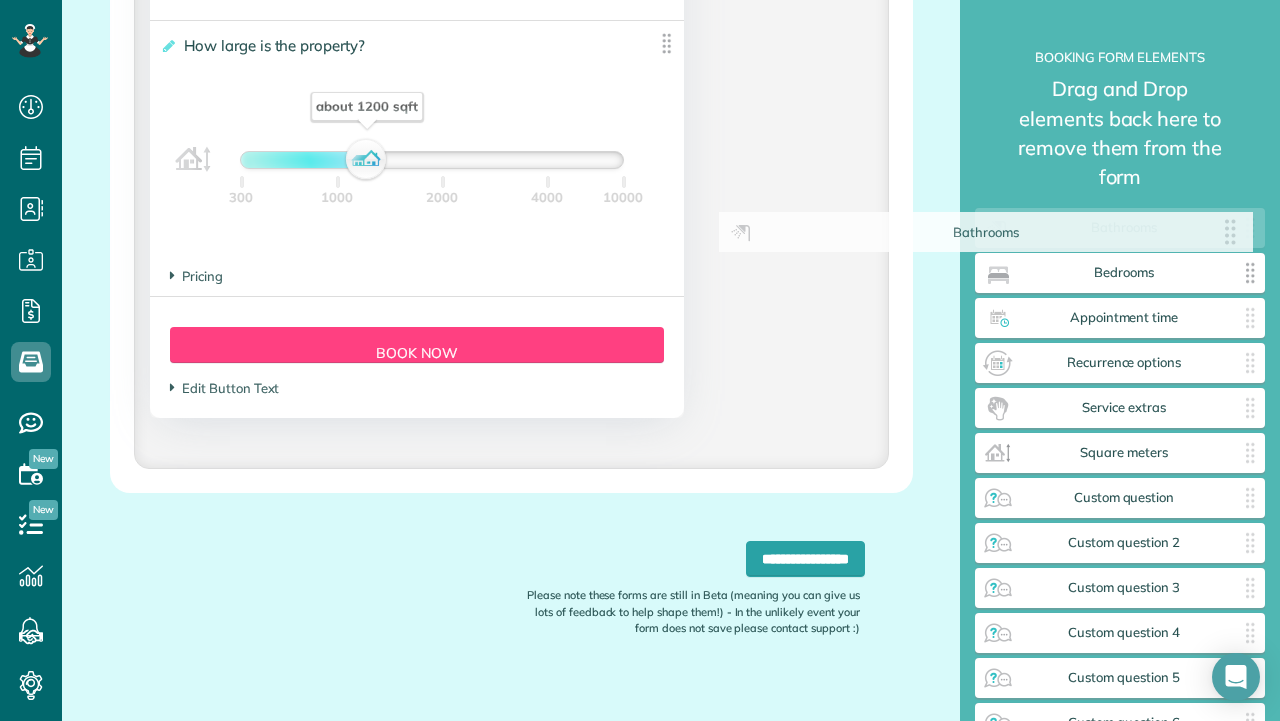 drag, startPoint x: 669, startPoint y: 47, endPoint x: 1236, endPoint y: 230, distance: 595.8003 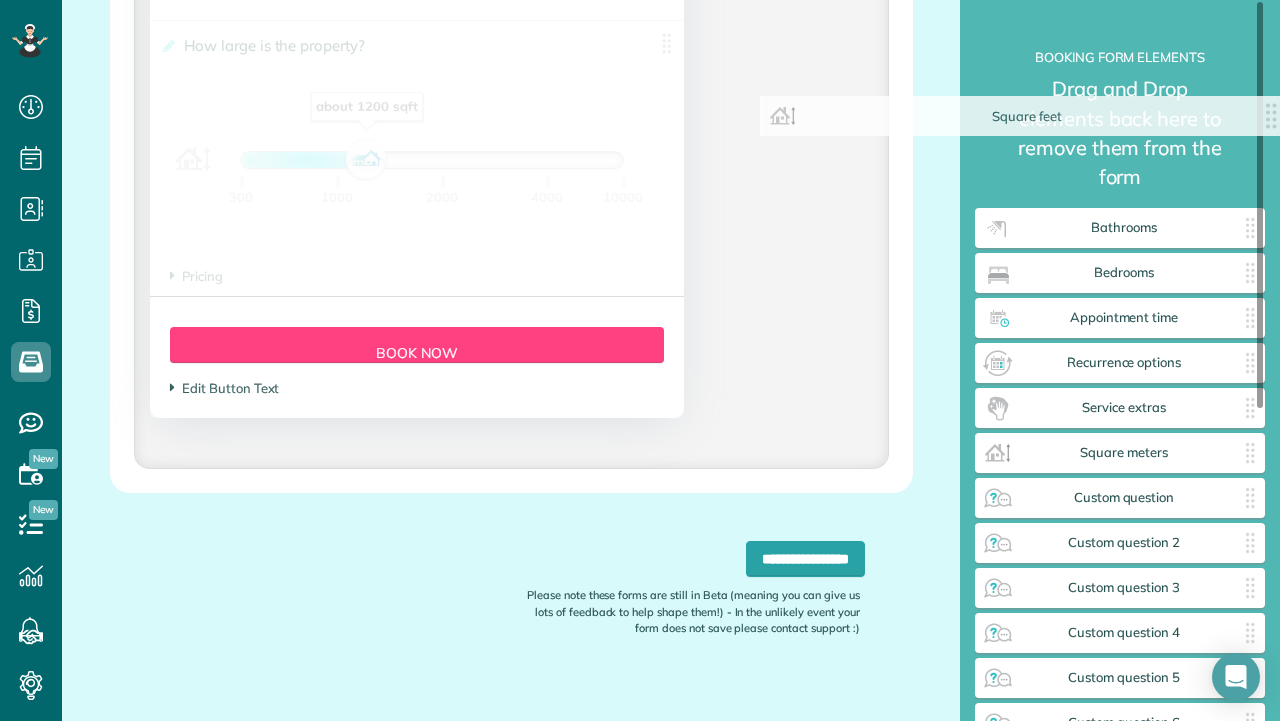 drag, startPoint x: 668, startPoint y: 44, endPoint x: 1277, endPoint y: 114, distance: 613.00977 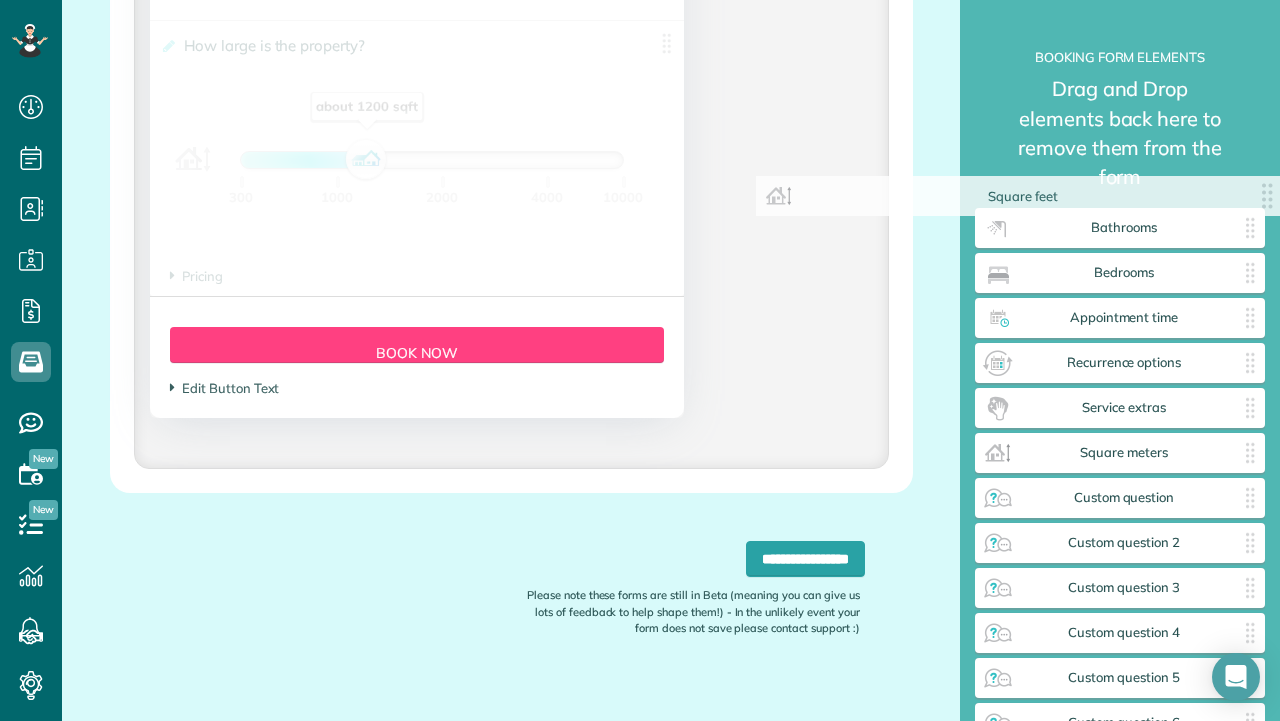 drag, startPoint x: 665, startPoint y: 35, endPoint x: 1279, endPoint y: 188, distance: 632.77563 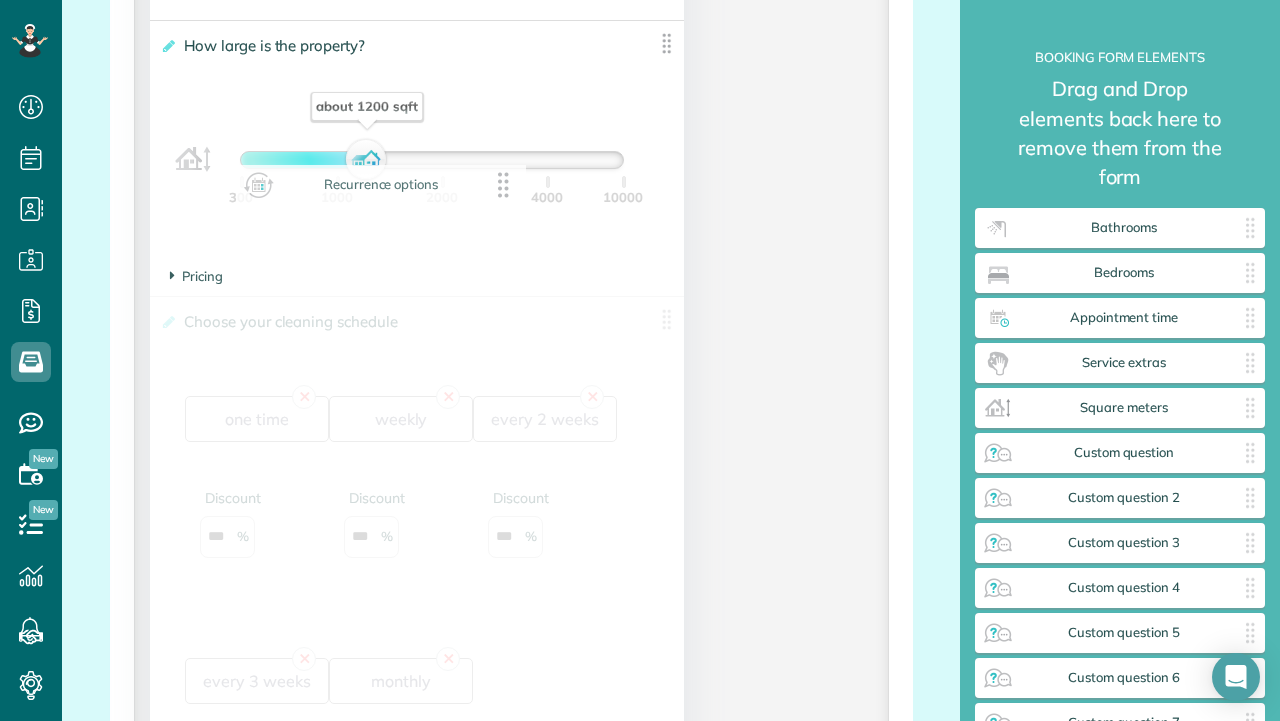 drag, startPoint x: 1241, startPoint y: 333, endPoint x: 499, endPoint y: 180, distance: 757.61005 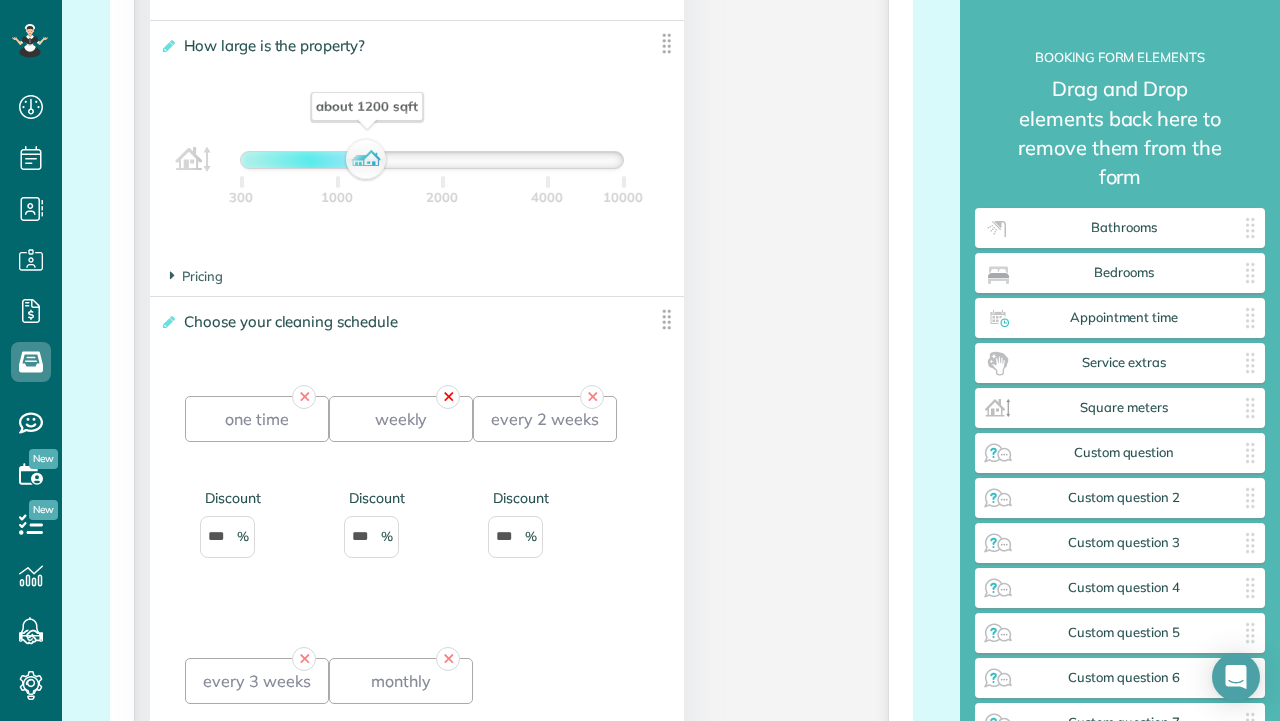 click on "✕" at bounding box center (448, 397) 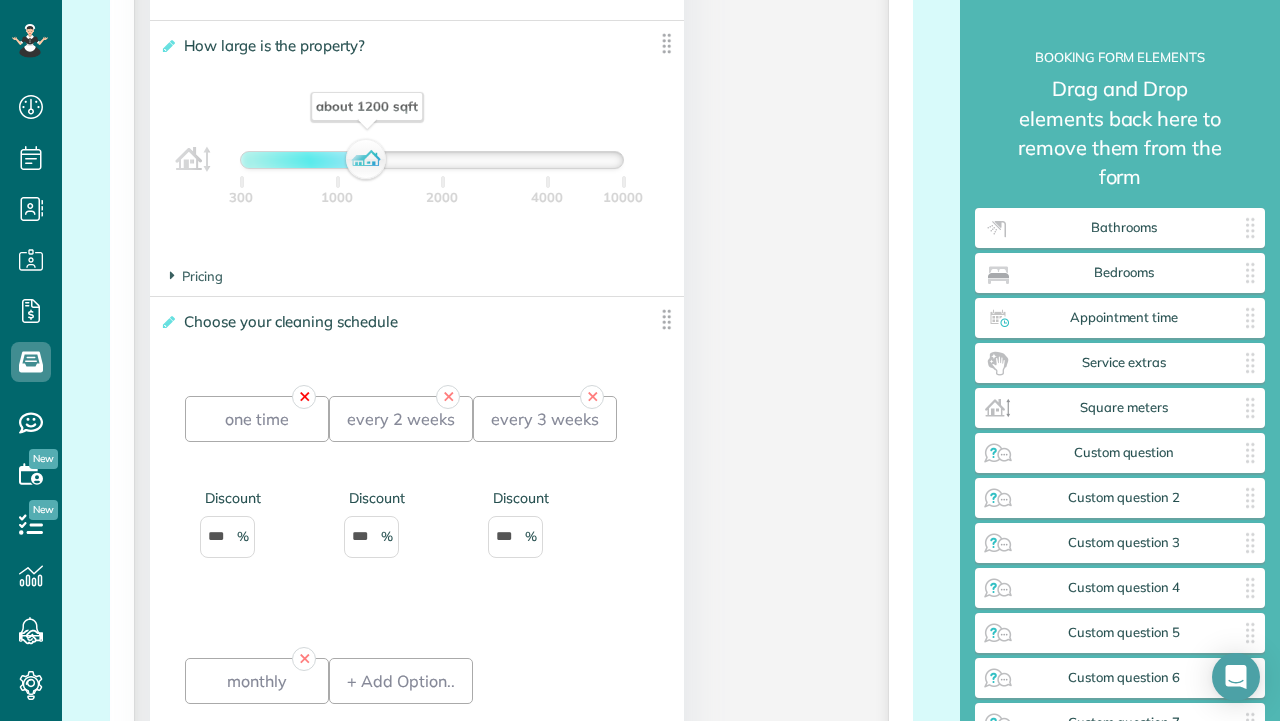 click on "✕" at bounding box center (304, 397) 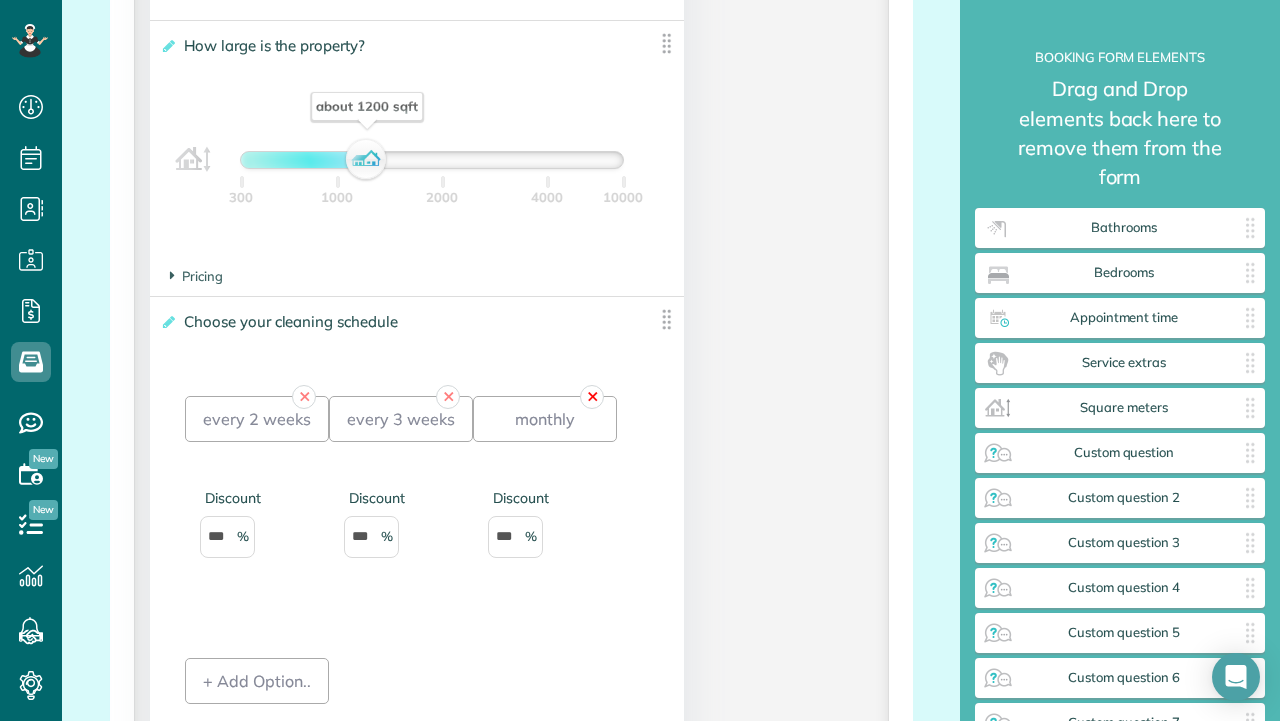 click on "✕" at bounding box center [592, 397] 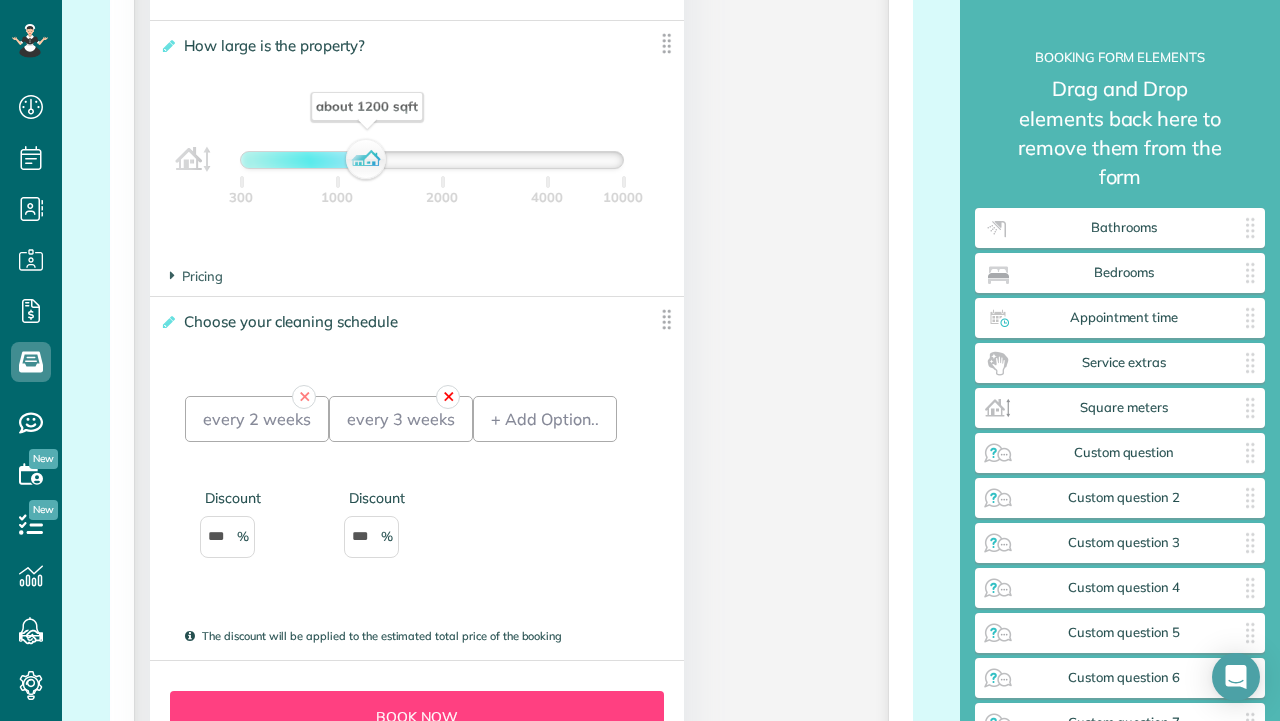 click on "✕" at bounding box center (448, 397) 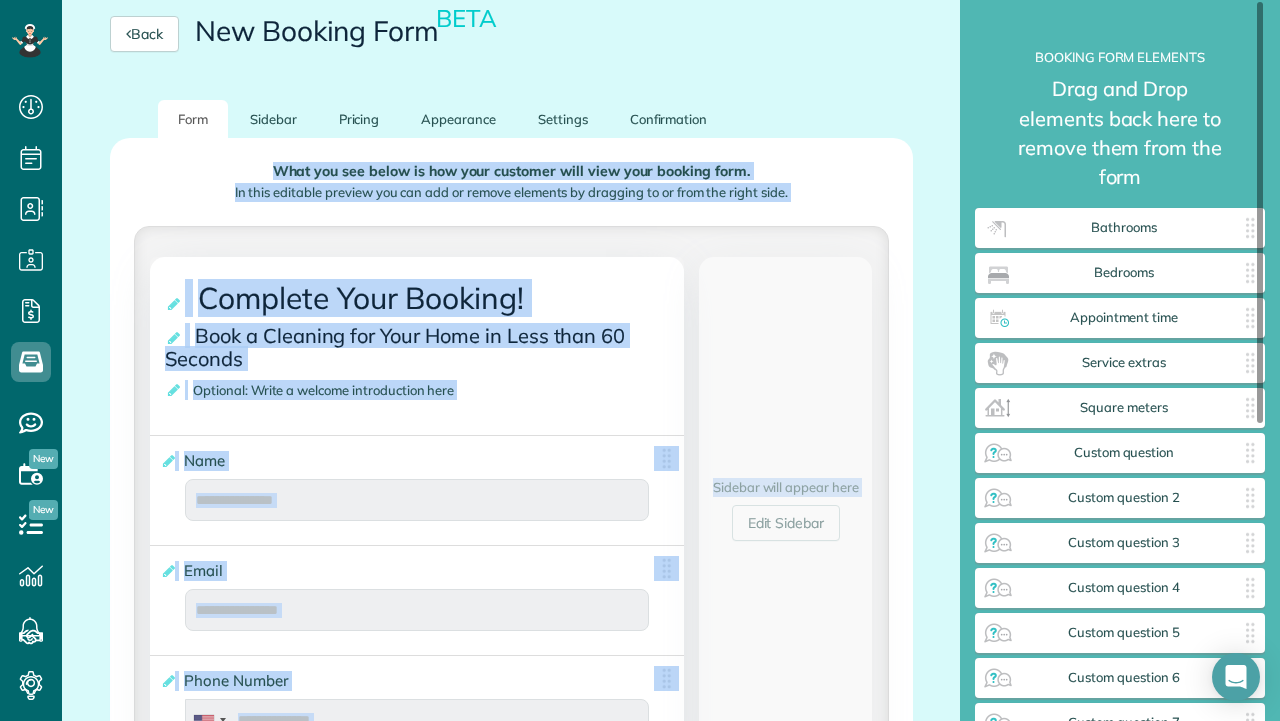scroll, scrollTop: 0, scrollLeft: 0, axis: both 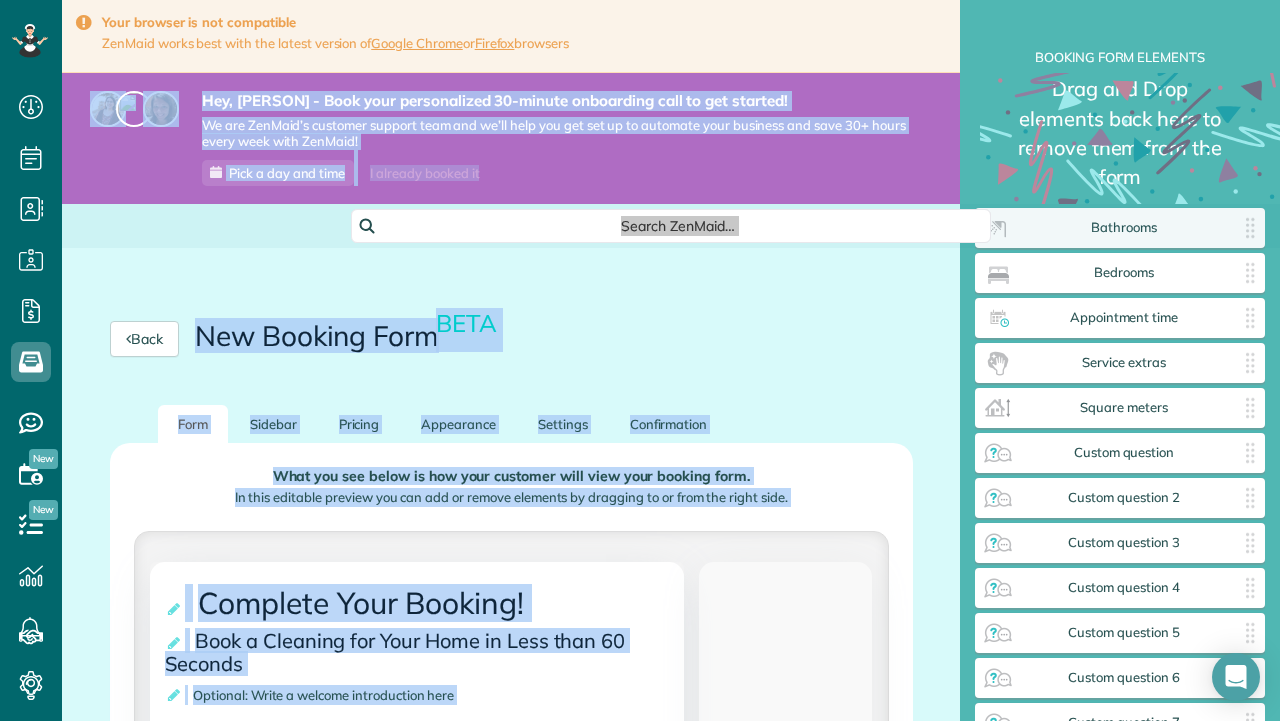 drag, startPoint x: 1277, startPoint y: 481, endPoint x: 1279, endPoint y: 24, distance: 457.00436 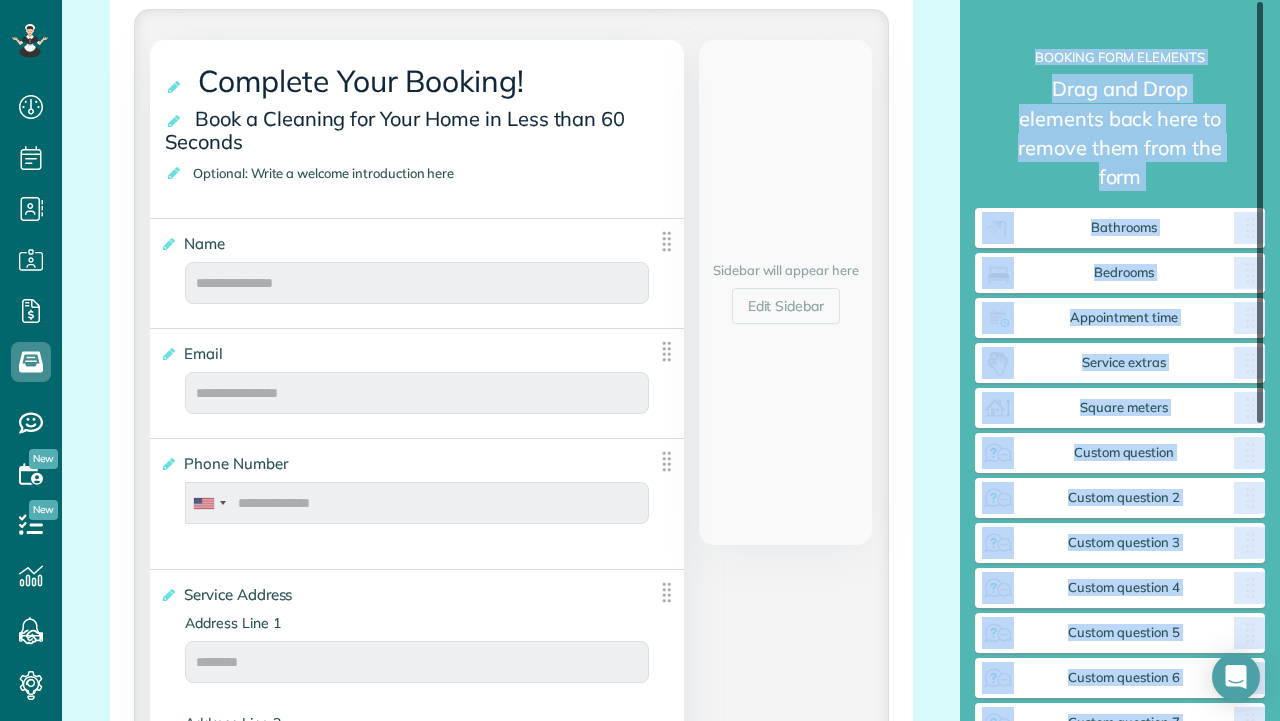 scroll, scrollTop: 518, scrollLeft: 0, axis: vertical 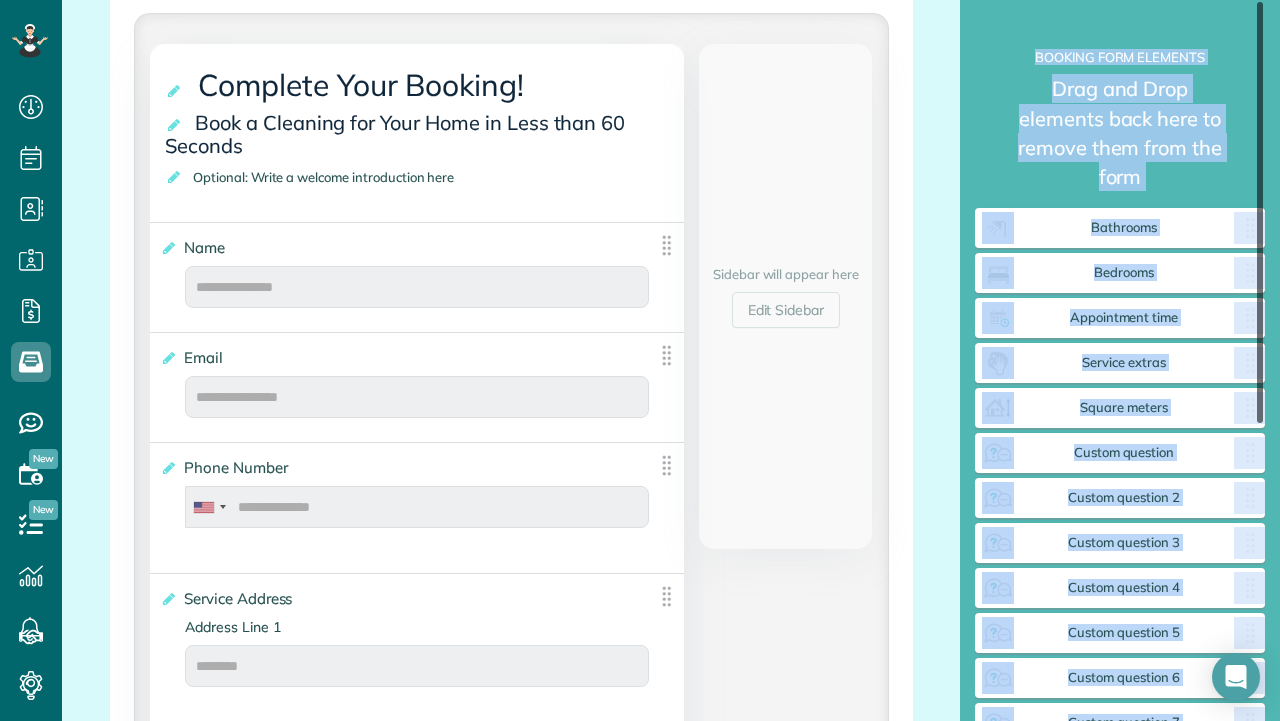 drag, startPoint x: 1268, startPoint y: 42, endPoint x: 1253, endPoint y: 183, distance: 141.79562 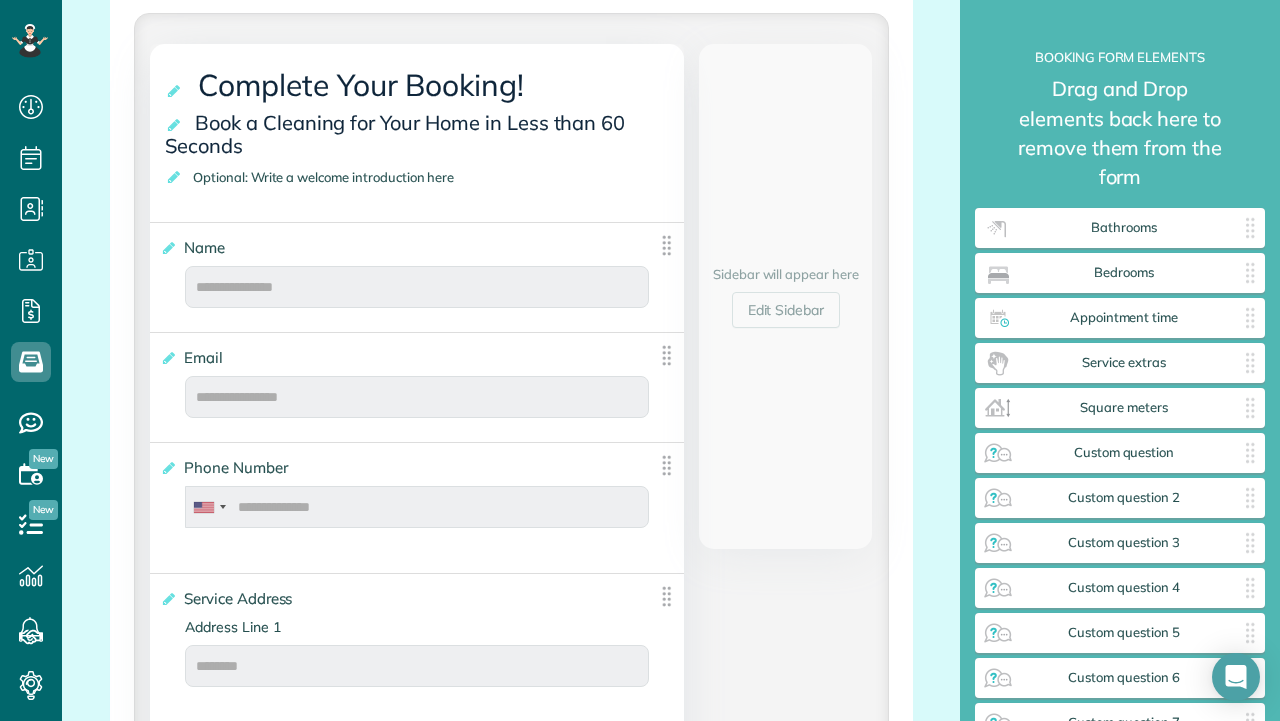 click on "**********" at bounding box center [511, 1002] 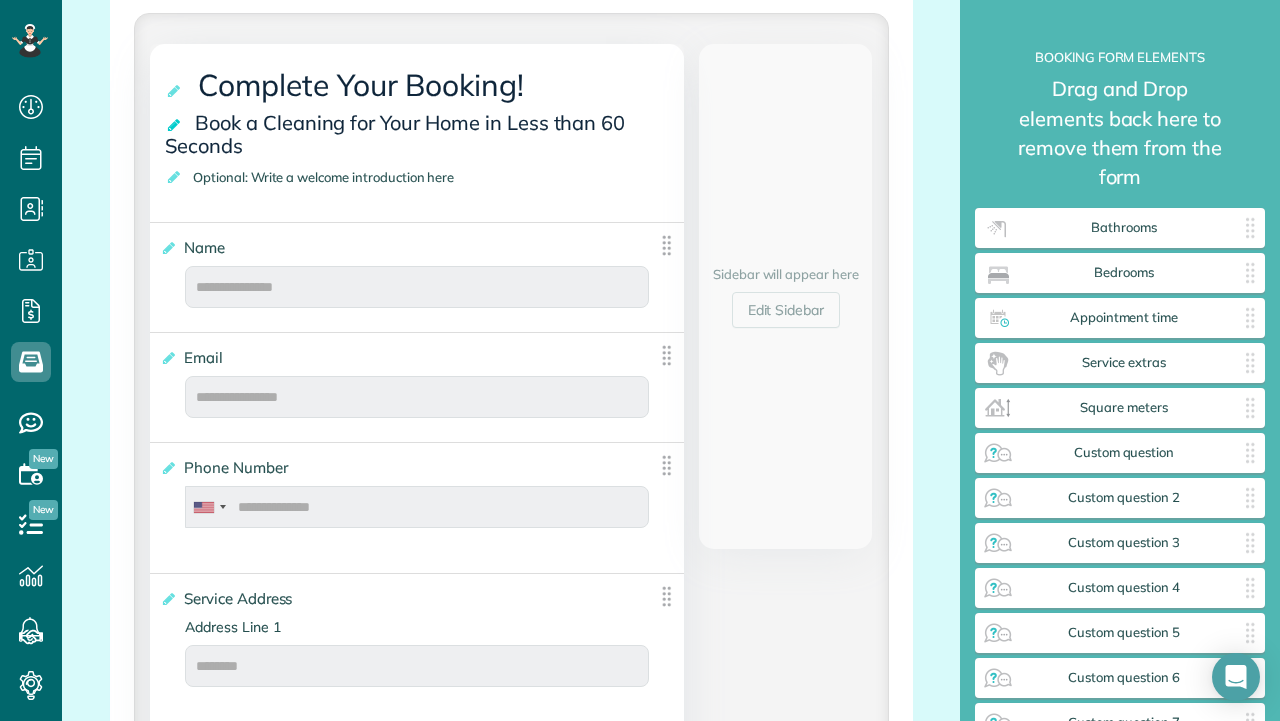 click at bounding box center (175, 125) 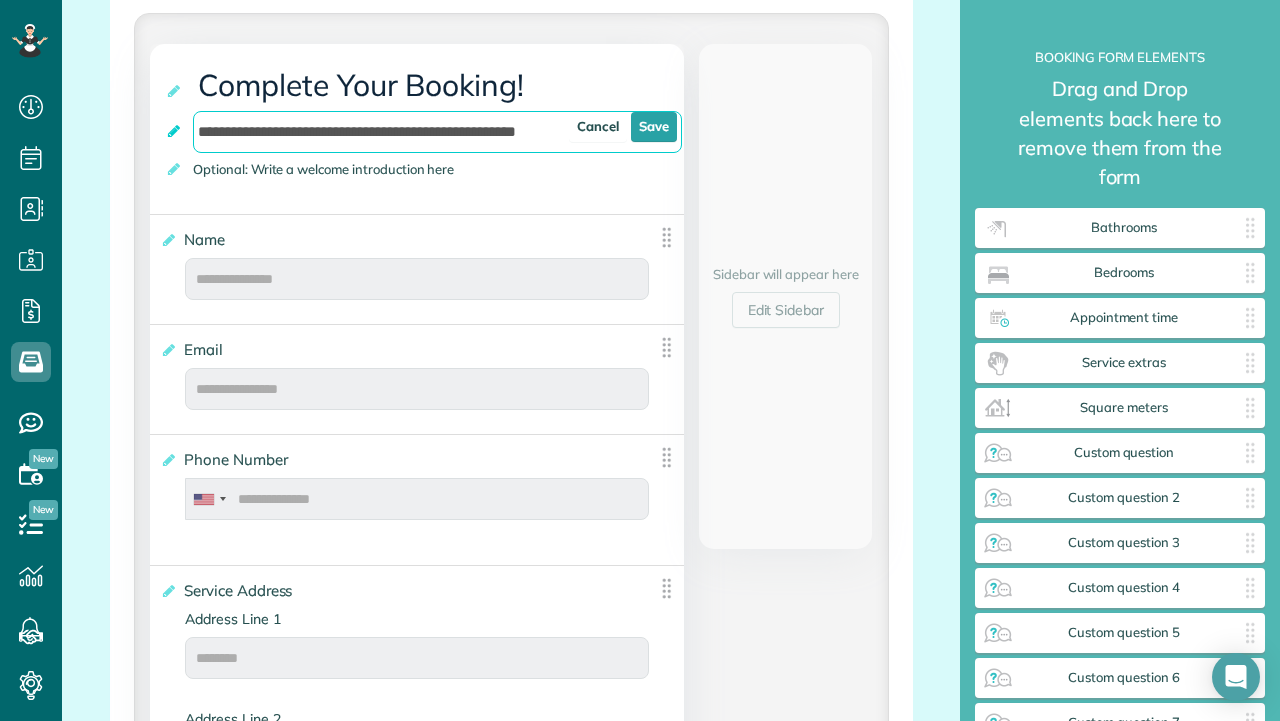 drag, startPoint x: 560, startPoint y: 133, endPoint x: 175, endPoint y: 123, distance: 385.12985 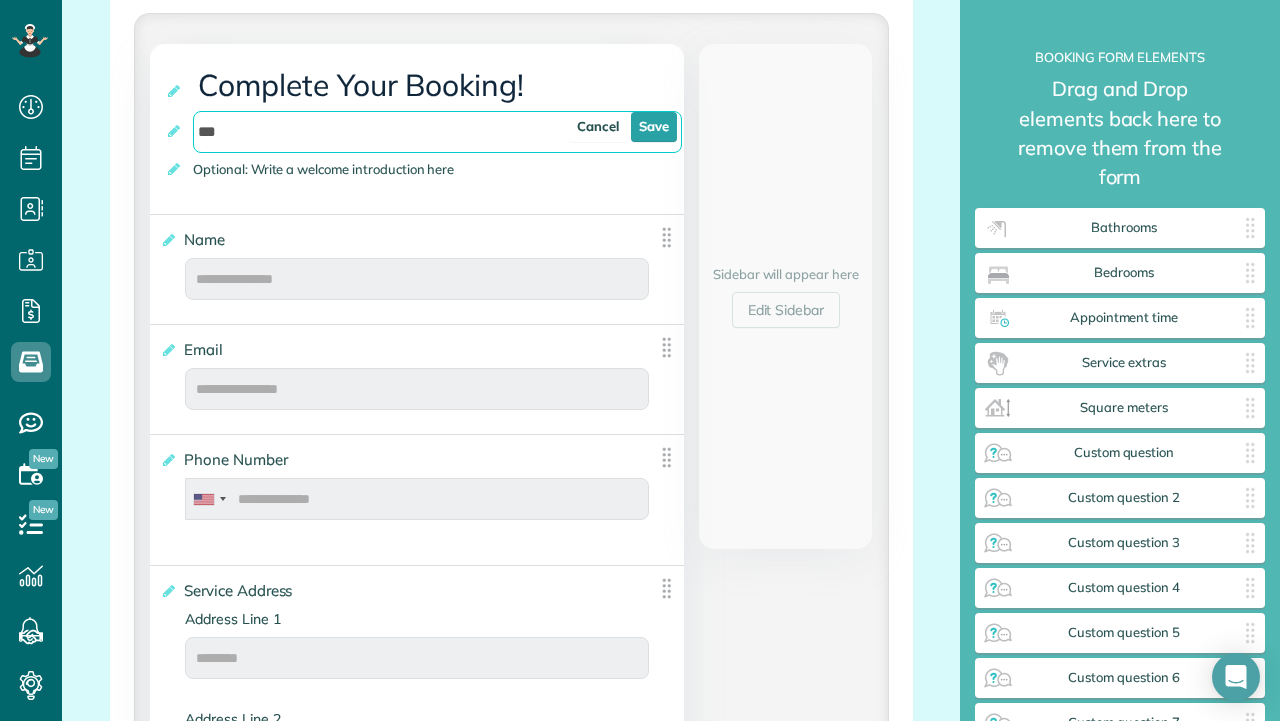drag, startPoint x: 223, startPoint y: 133, endPoint x: 193, endPoint y: 133, distance: 30 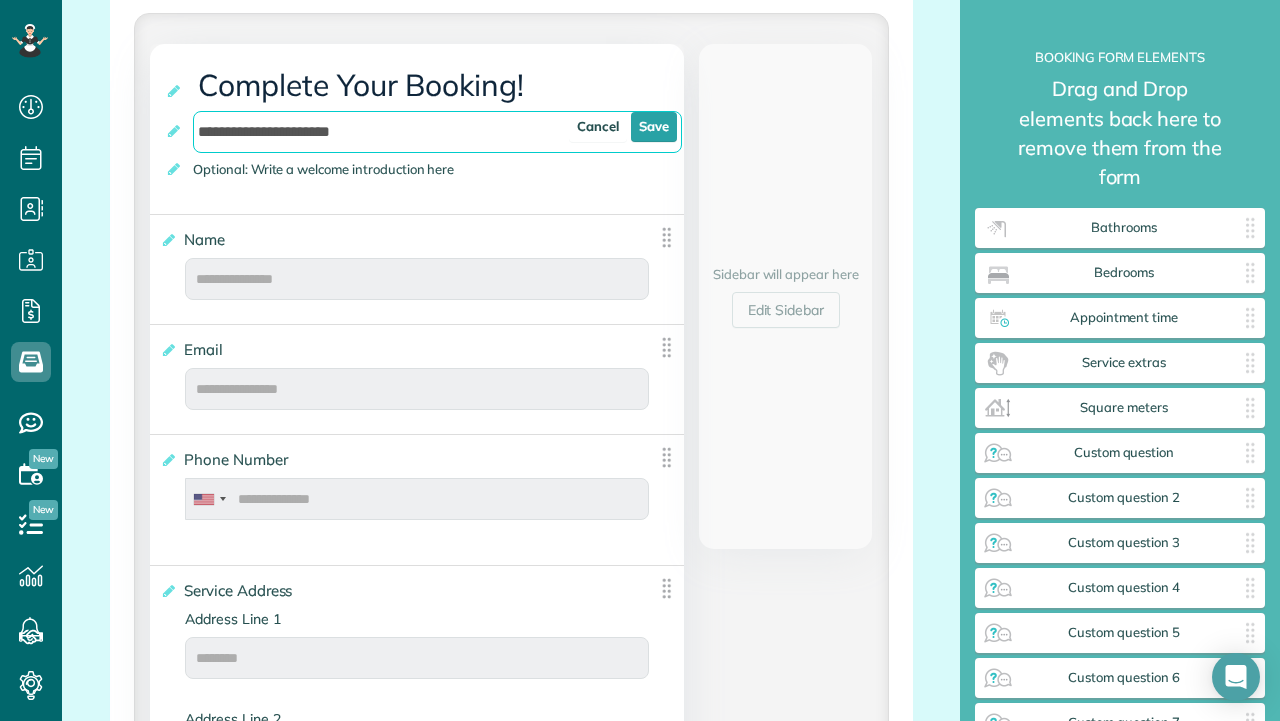 type on "**********" 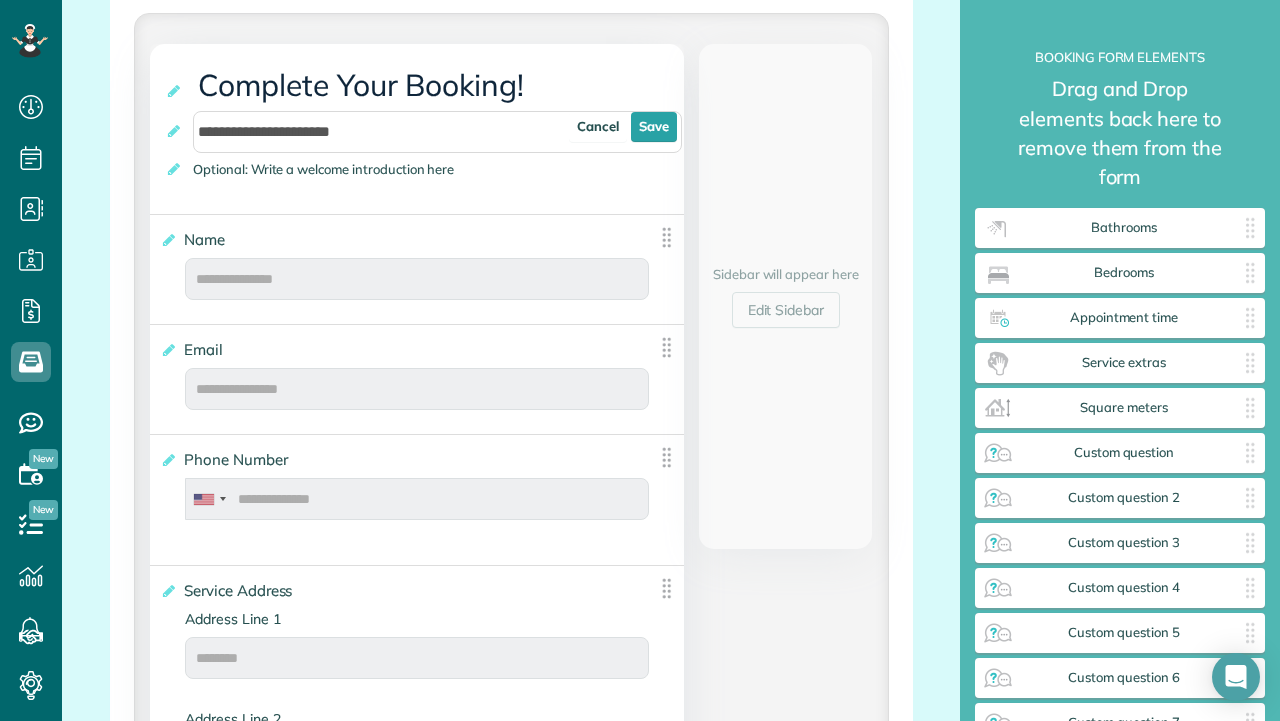 click on "Optional: Write a welcome introduction here" at bounding box center [327, 169] 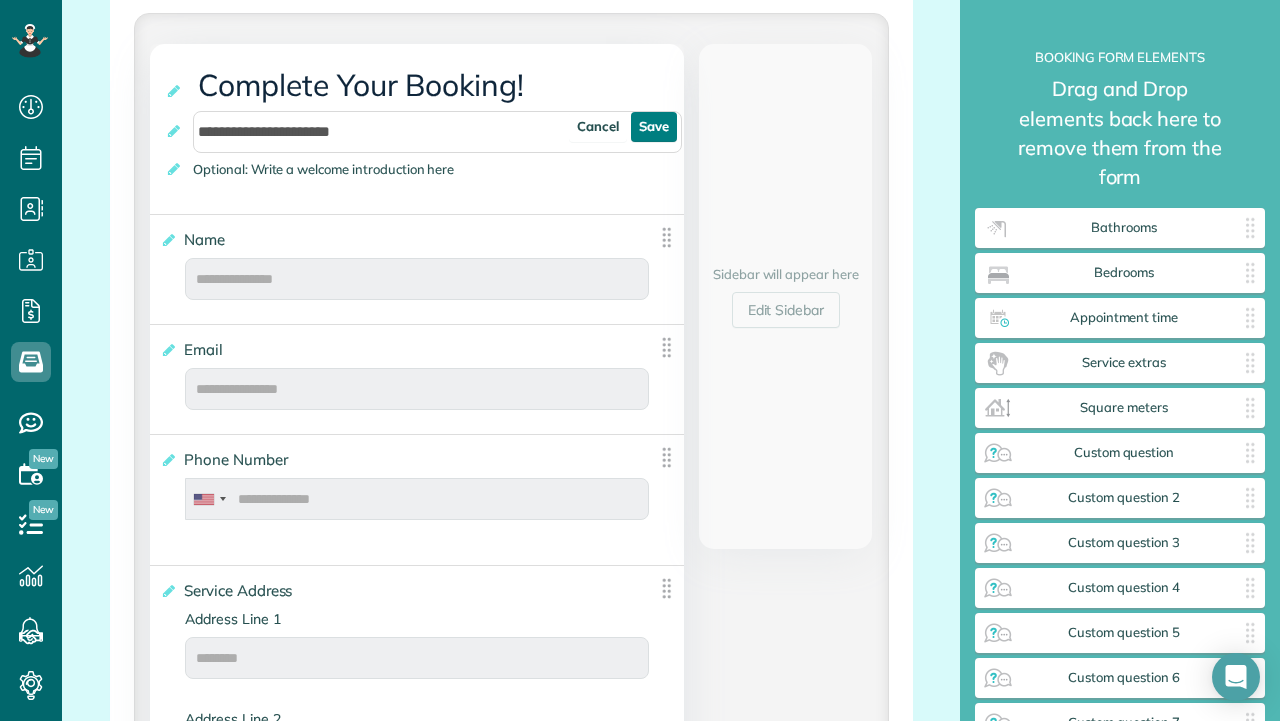 click on "Save" at bounding box center (654, 127) 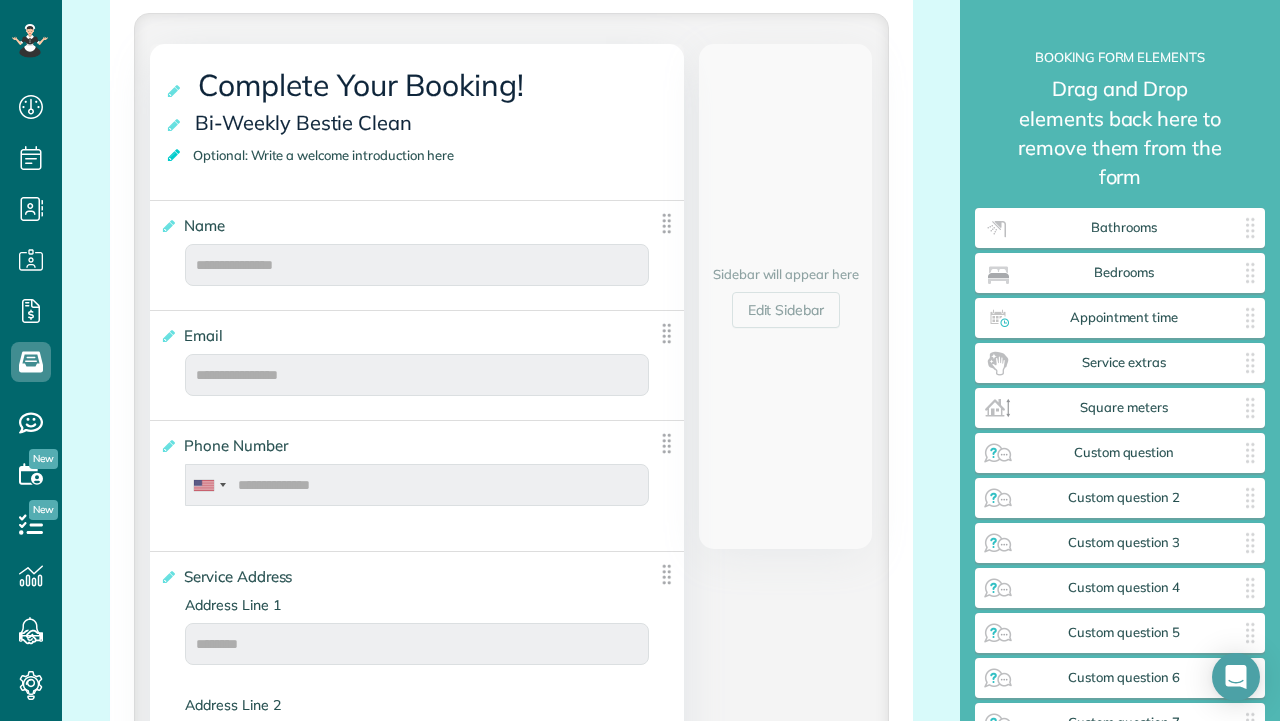 click at bounding box center (175, 155) 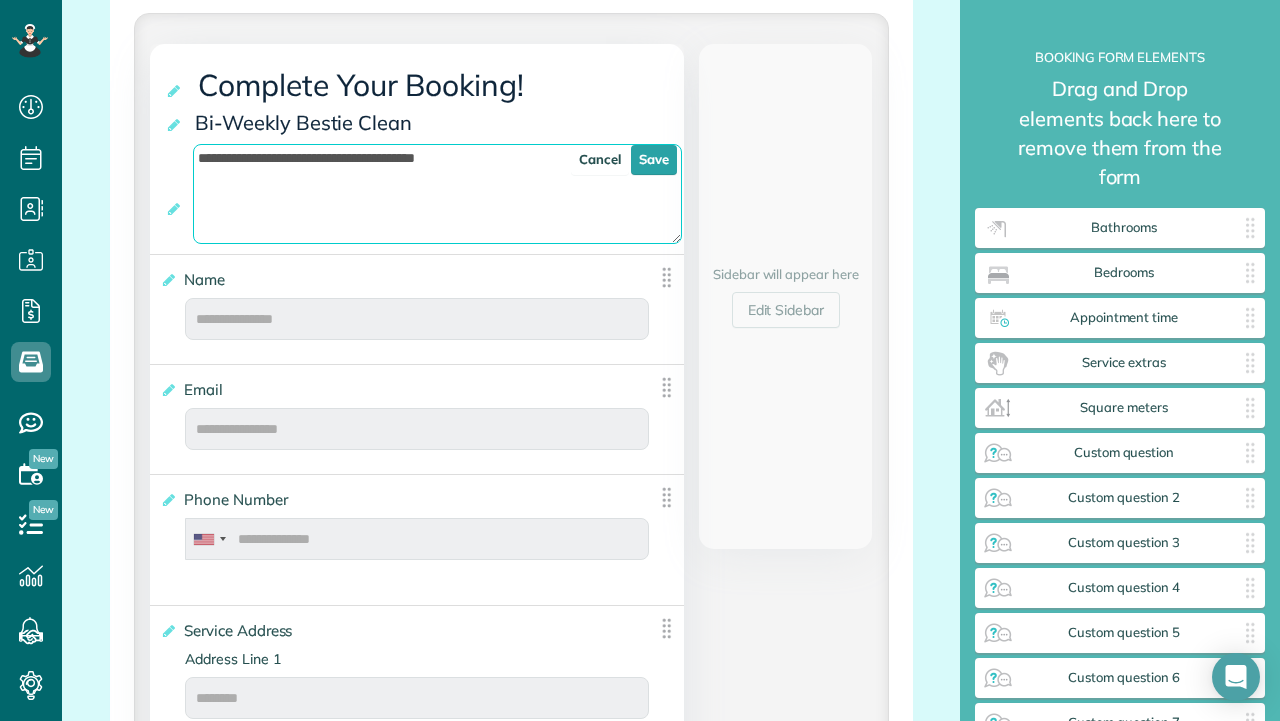 drag, startPoint x: 497, startPoint y: 161, endPoint x: 214, endPoint y: 137, distance: 284.01584 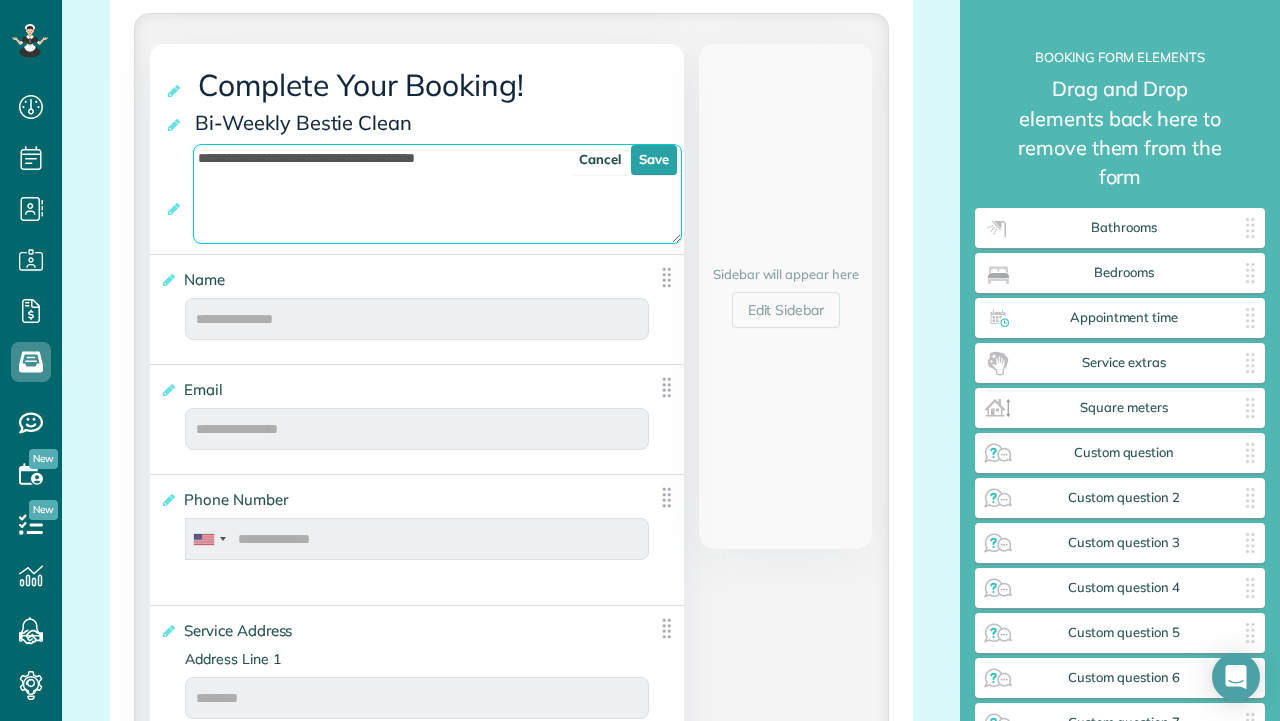 click on "**********" at bounding box center [417, 149] 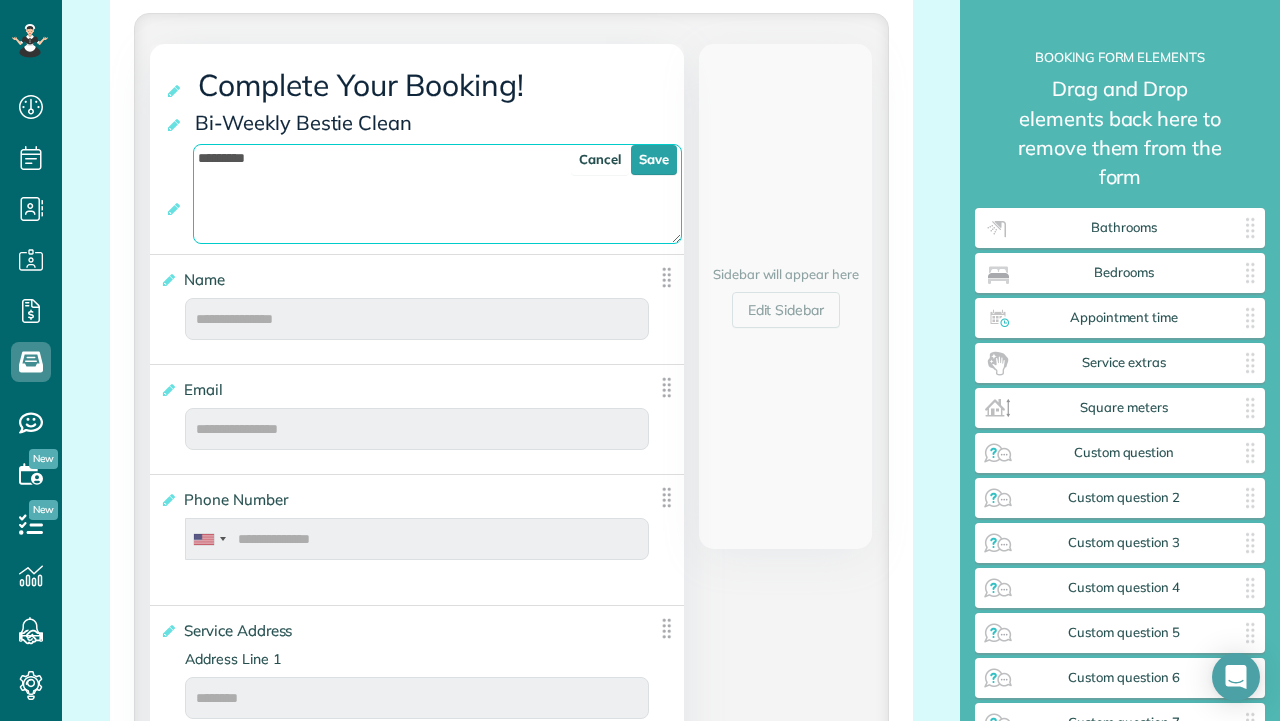 type on "********" 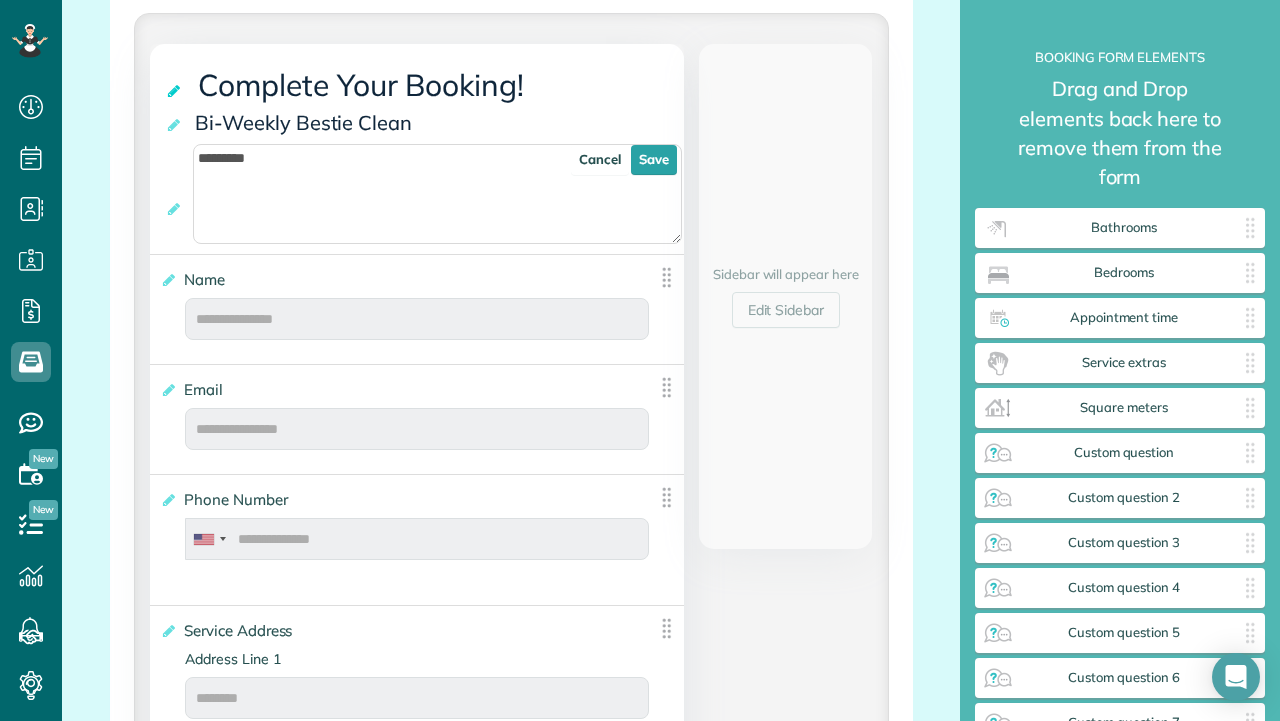click at bounding box center [175, 91] 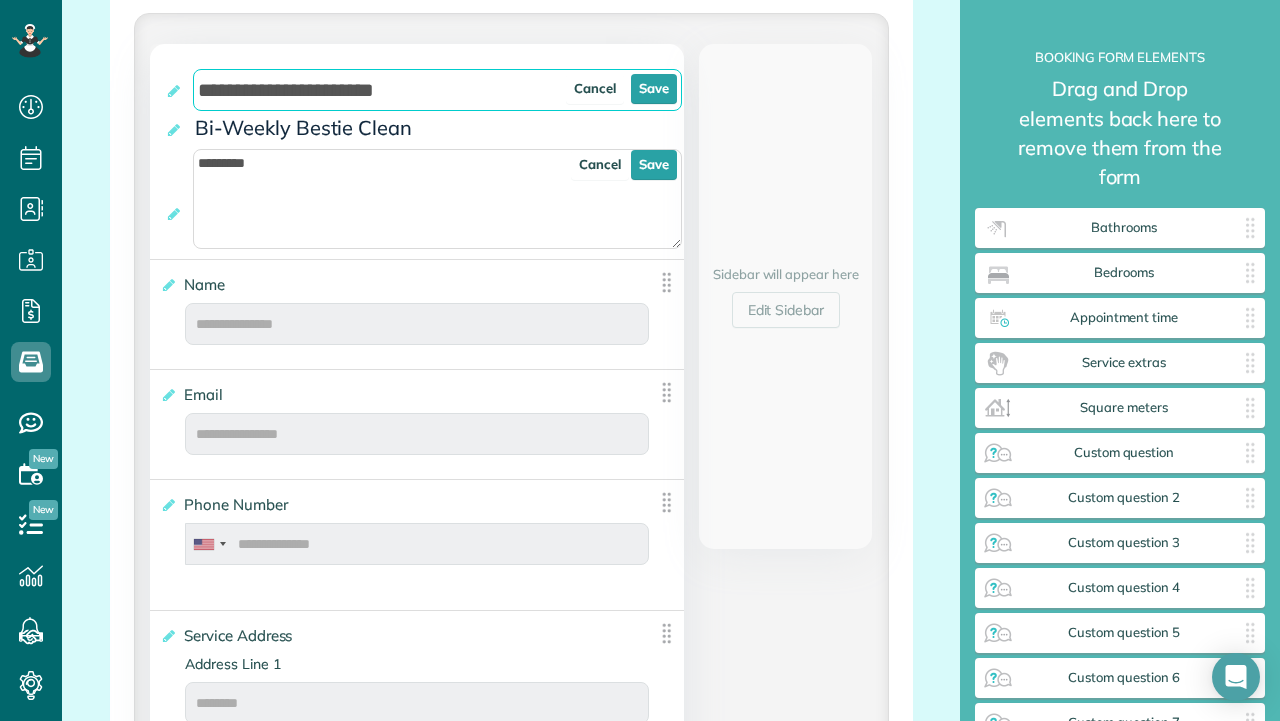 drag, startPoint x: 441, startPoint y: 88, endPoint x: 190, endPoint y: 70, distance: 251.64459 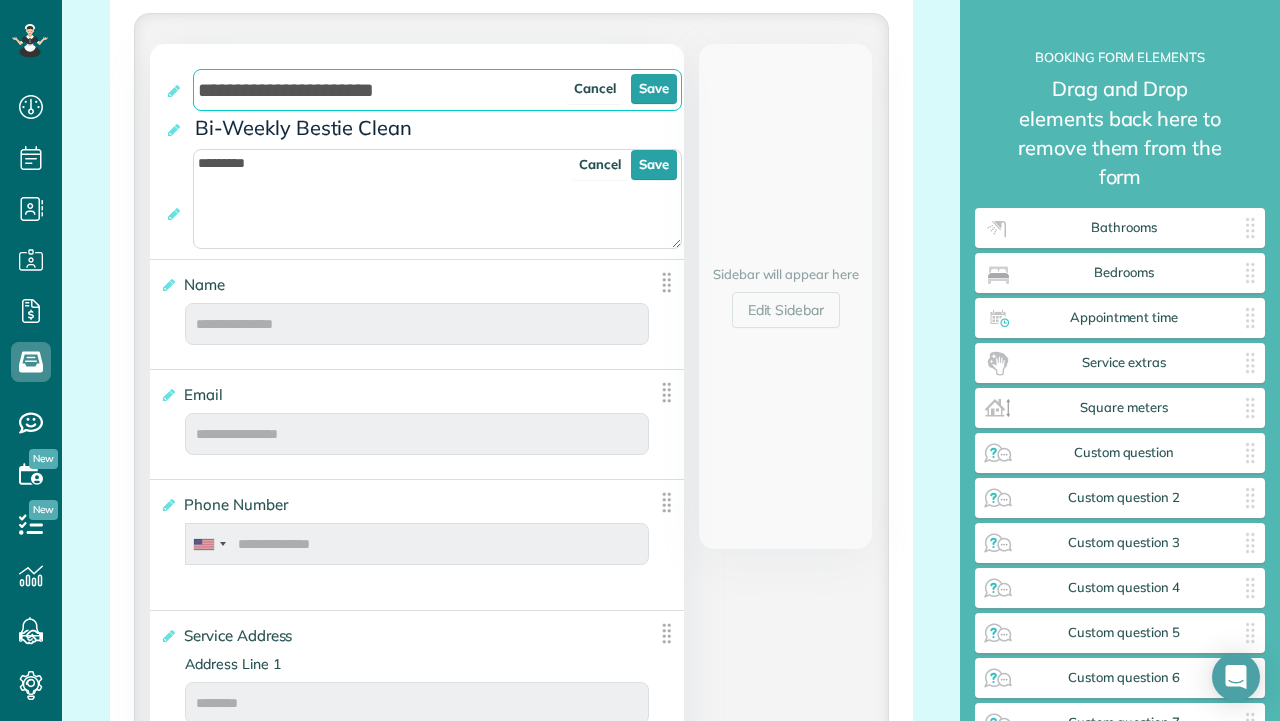 click on "**********" at bounding box center [424, 88] 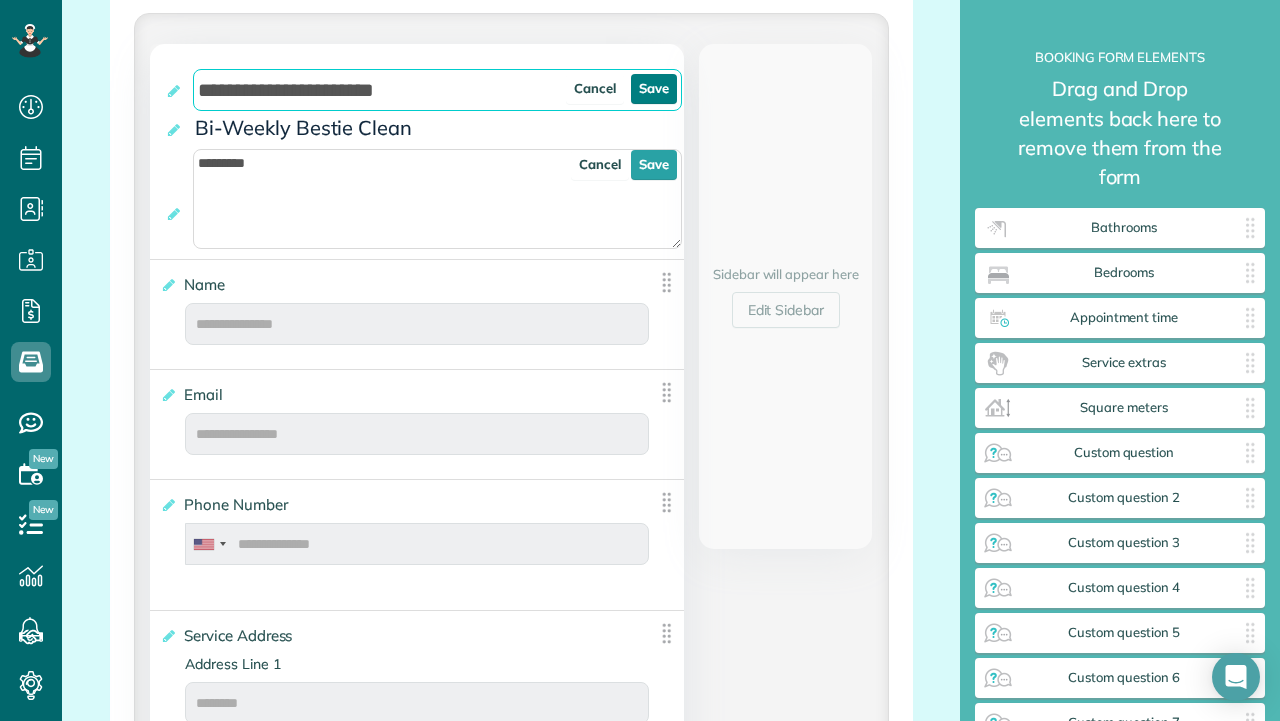 type on "**********" 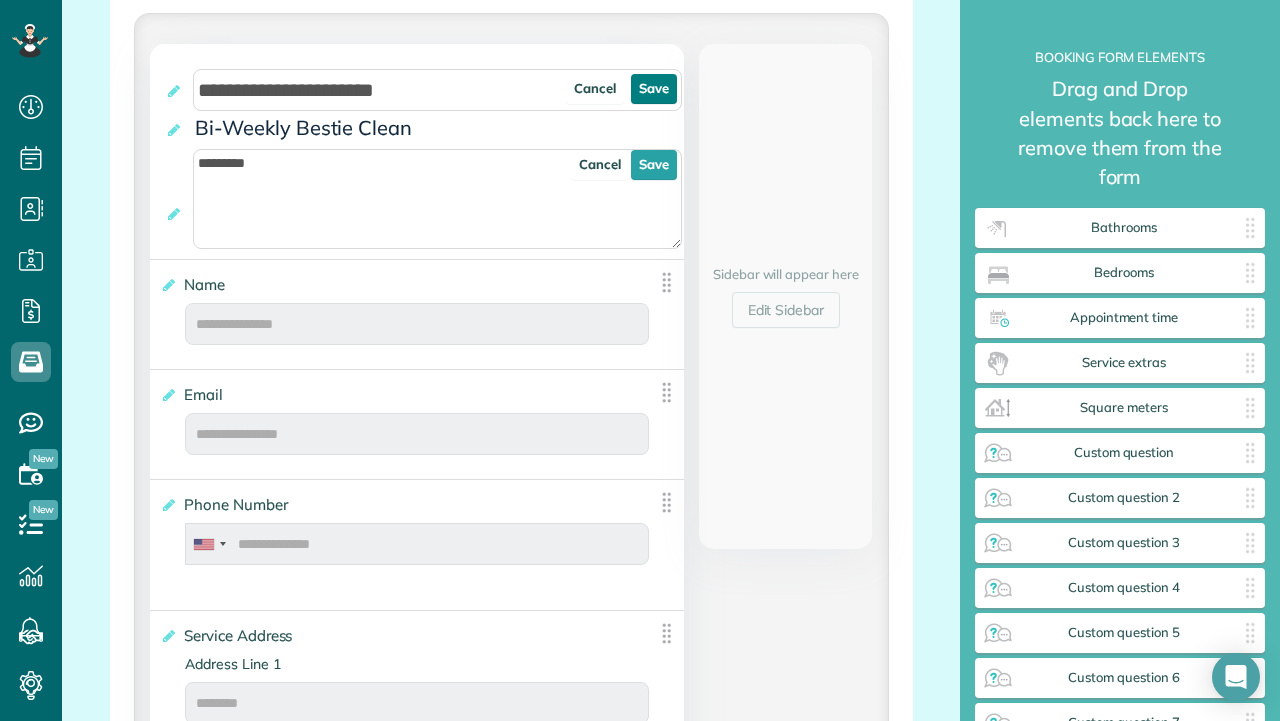 click on "Save" at bounding box center (654, 89) 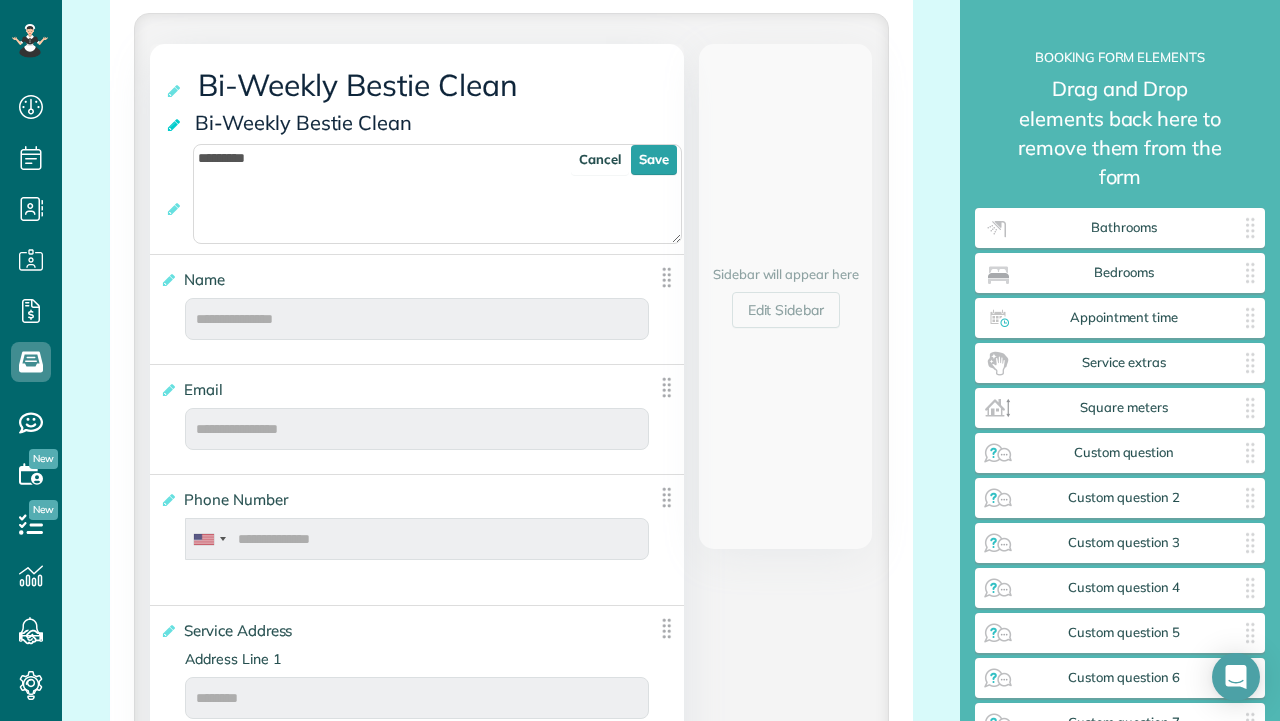 click at bounding box center (175, 125) 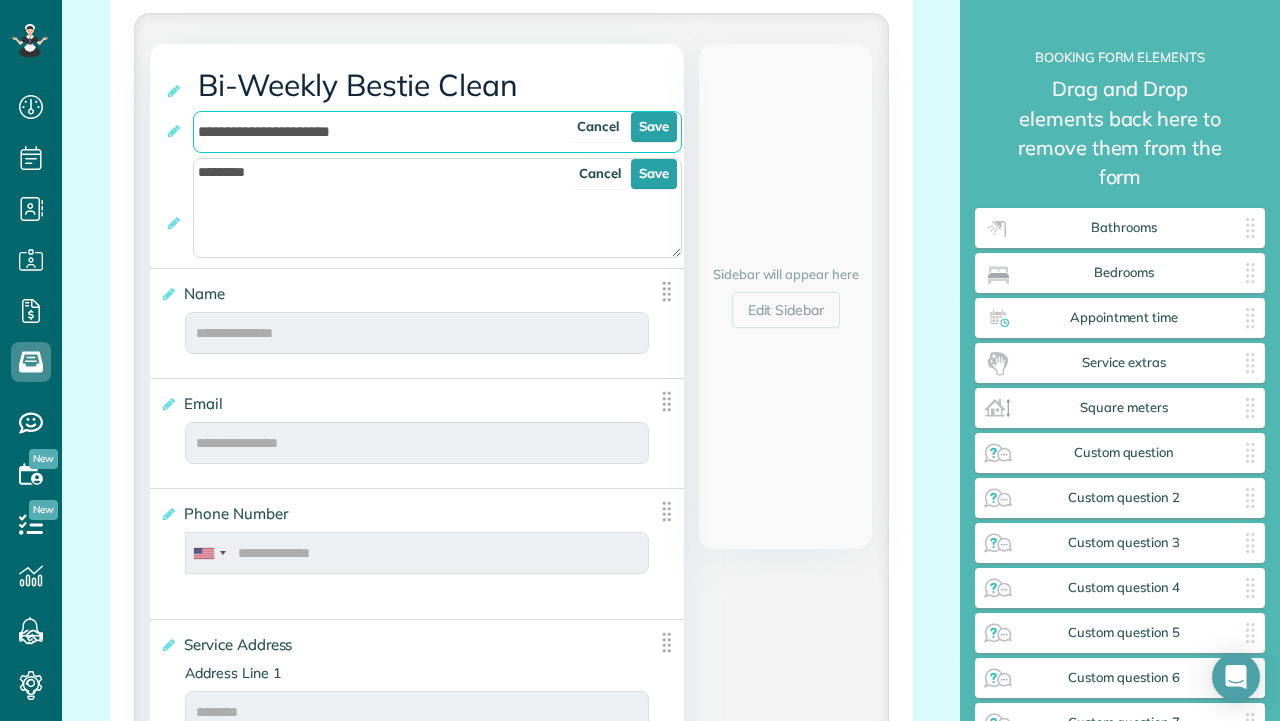 drag, startPoint x: 399, startPoint y: 138, endPoint x: 183, endPoint y: 124, distance: 216.45323 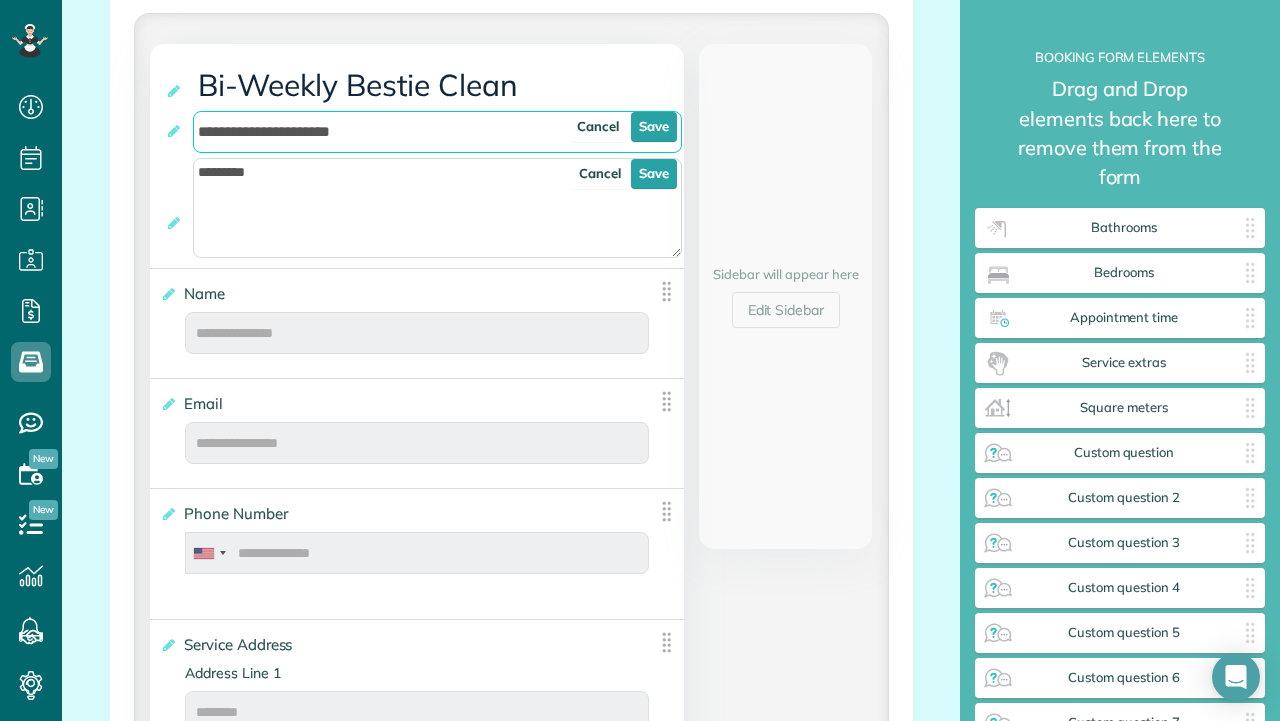 click on "**********" at bounding box center [424, 130] 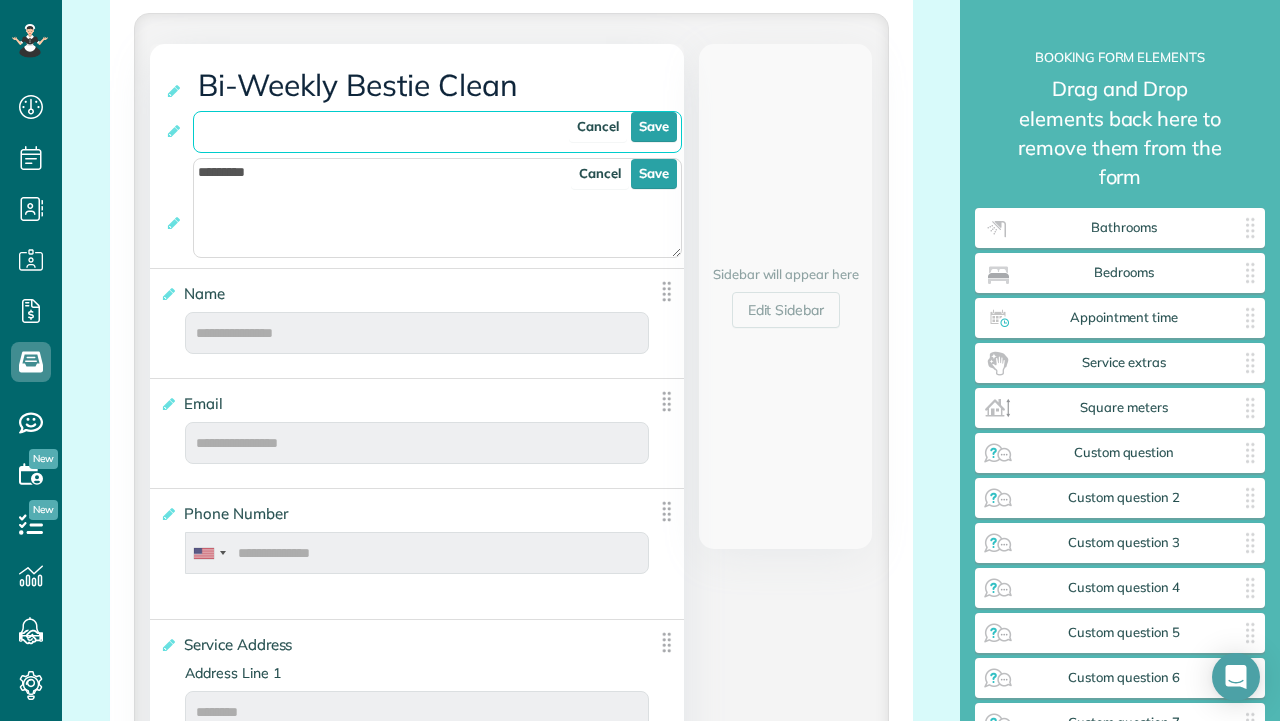paste on "**********" 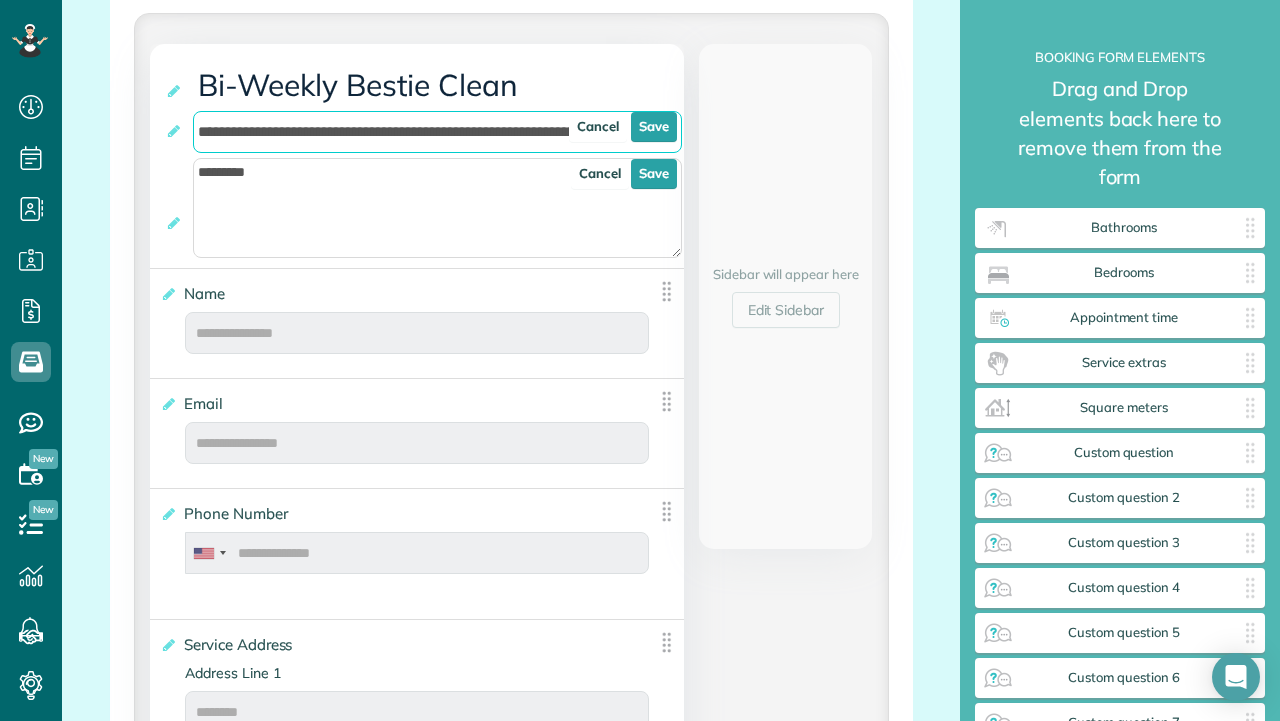 scroll, scrollTop: 0, scrollLeft: 158, axis: horizontal 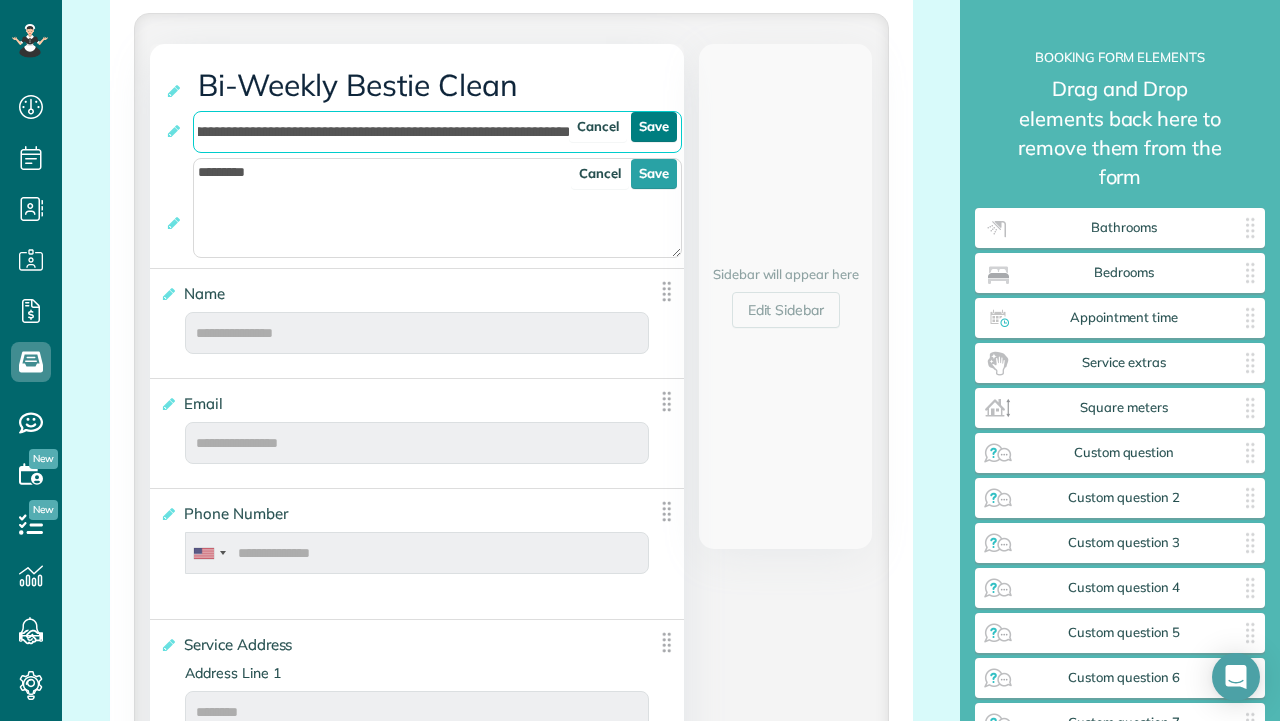 type on "**********" 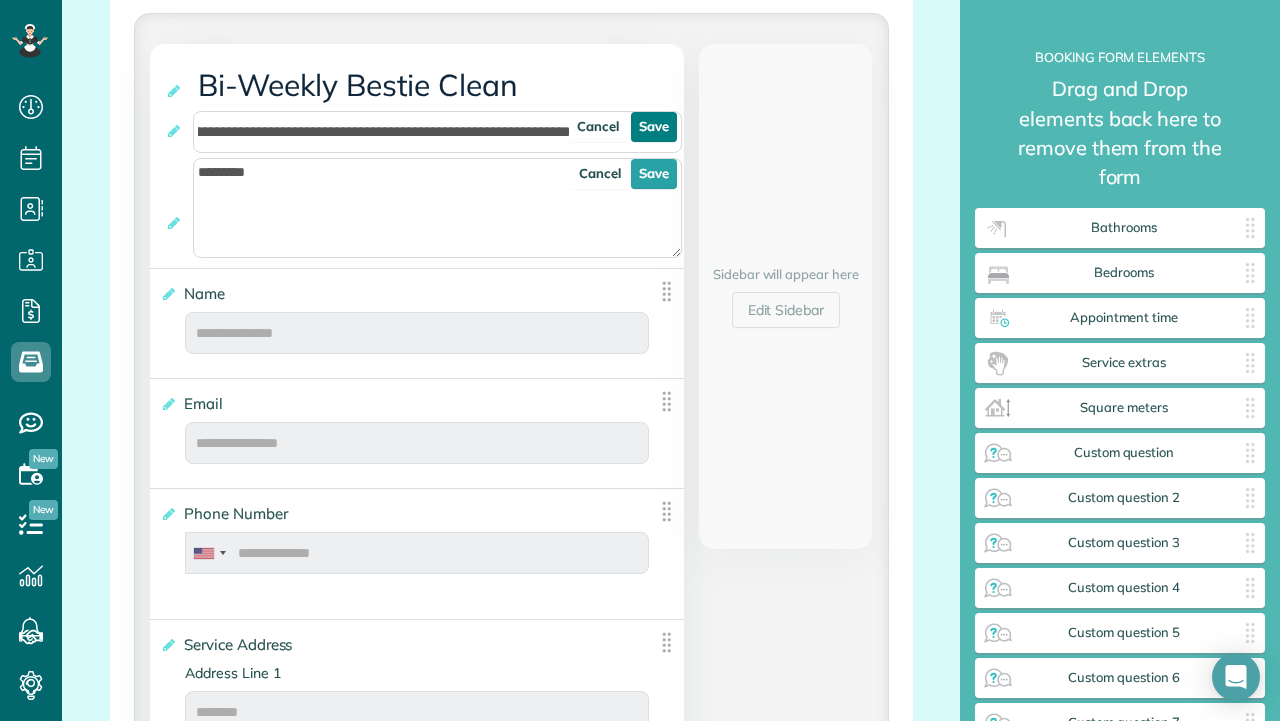 click on "Save" at bounding box center [654, 127] 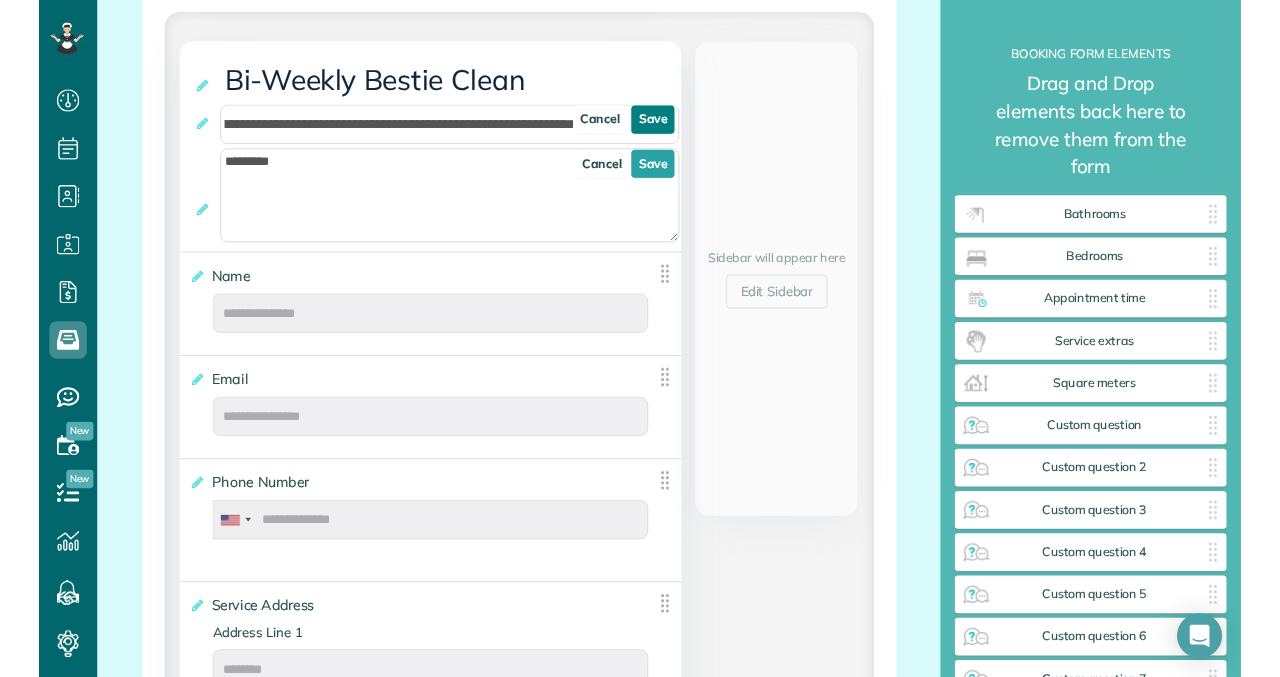 scroll, scrollTop: 0, scrollLeft: 0, axis: both 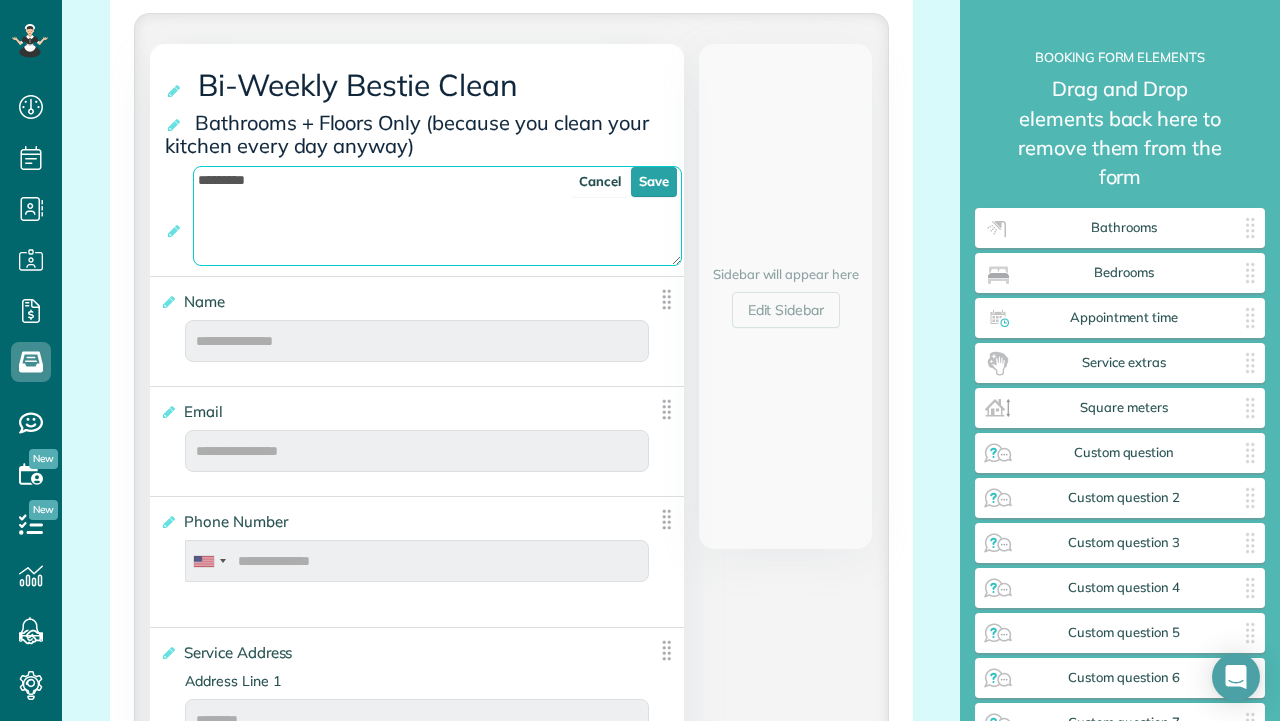 click on "**********" at bounding box center [437, 216] 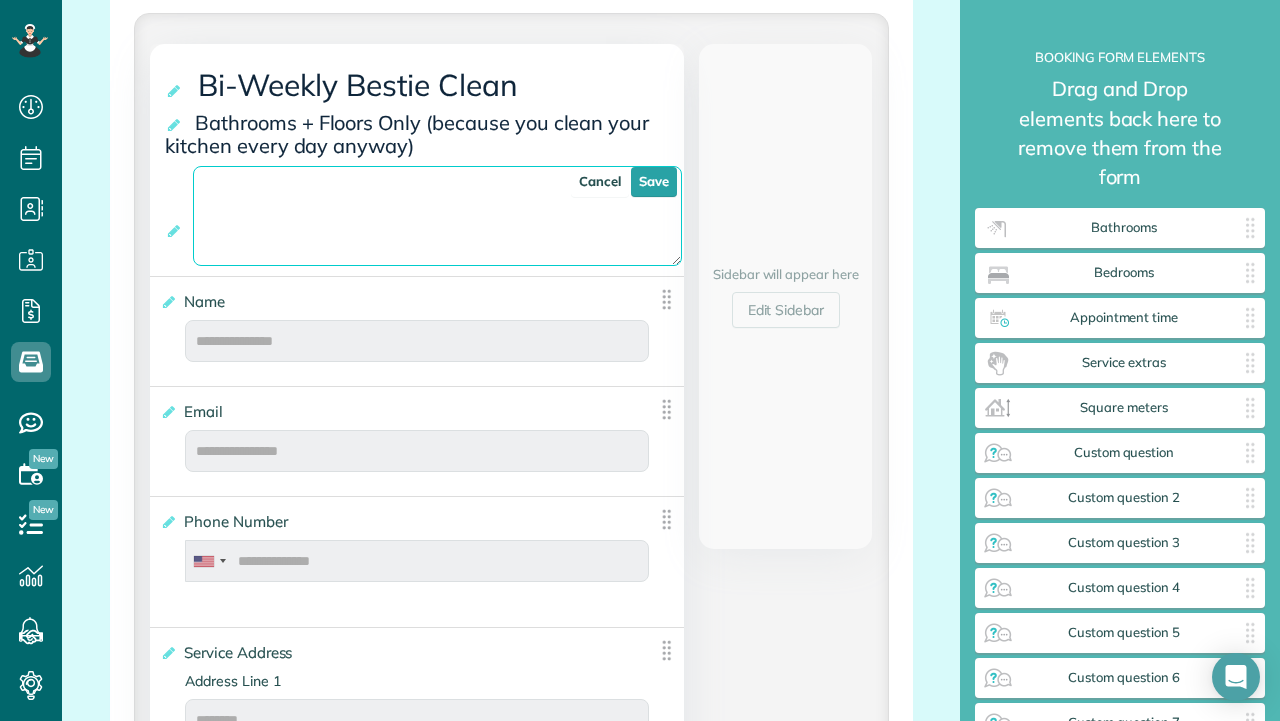 paste on "**********" 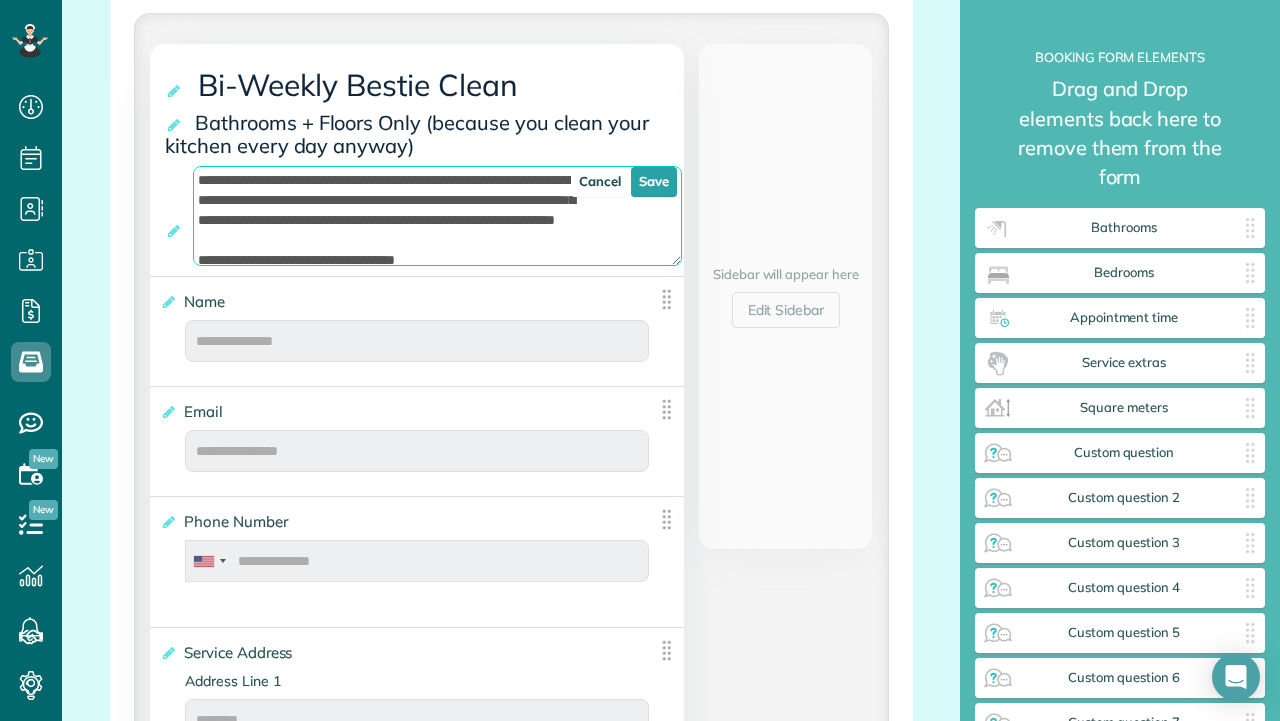 scroll, scrollTop: 323, scrollLeft: 0, axis: vertical 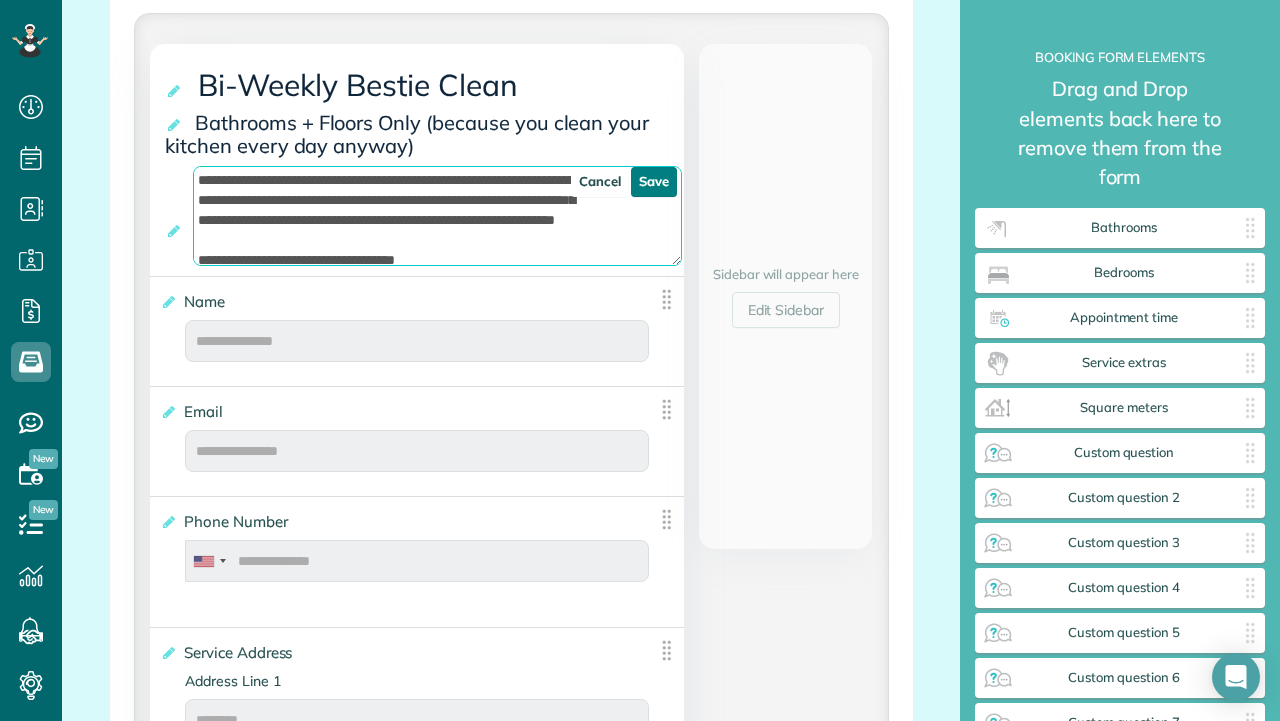 type on "**********" 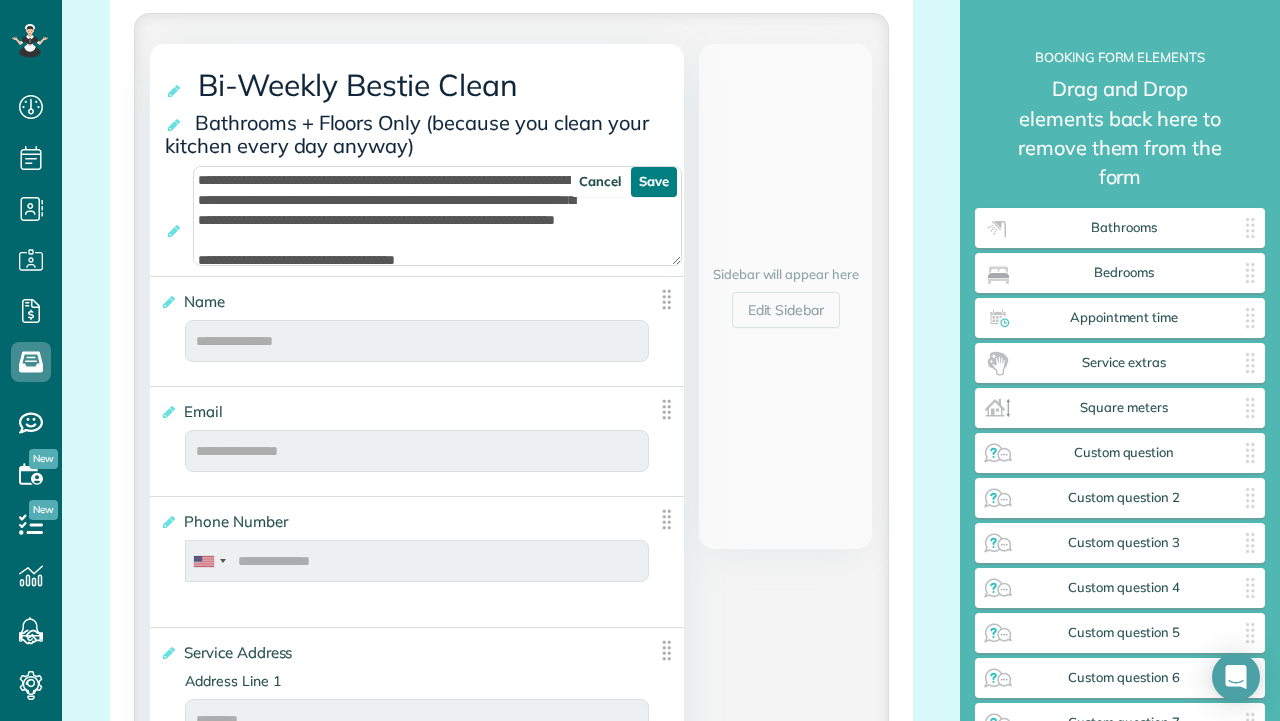click on "Save" at bounding box center (654, 182) 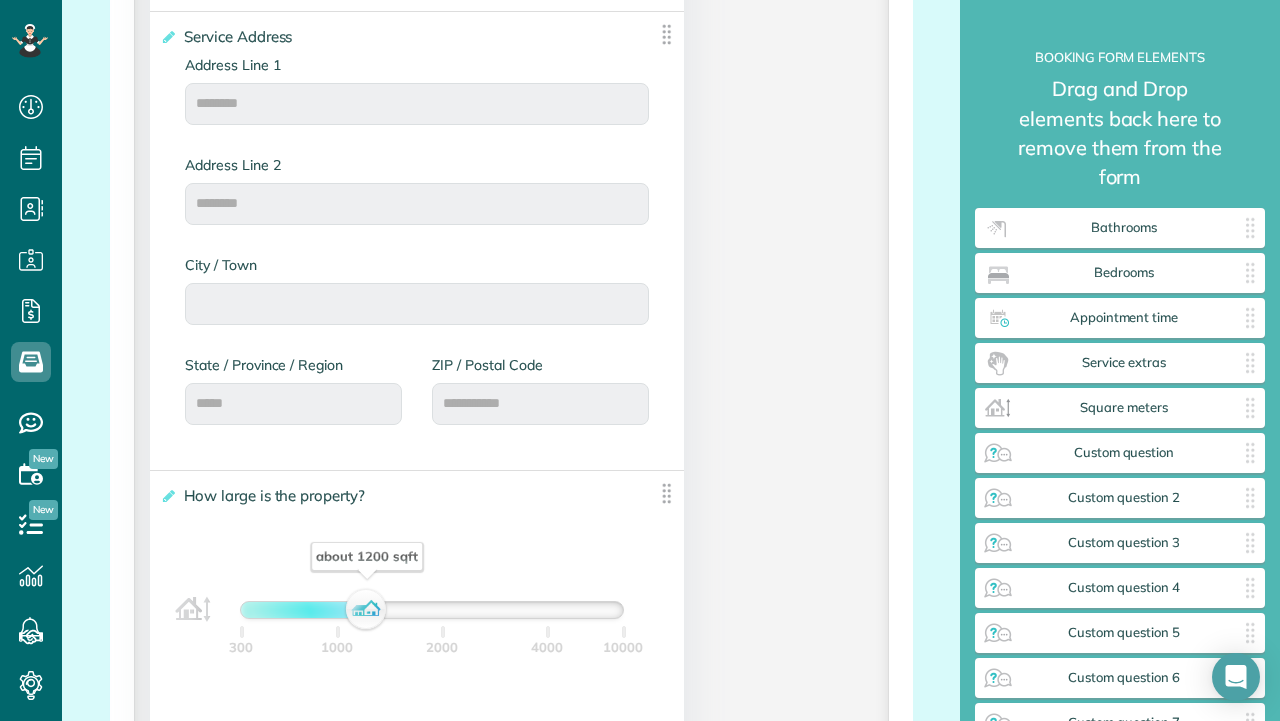 scroll, scrollTop: 1283, scrollLeft: 0, axis: vertical 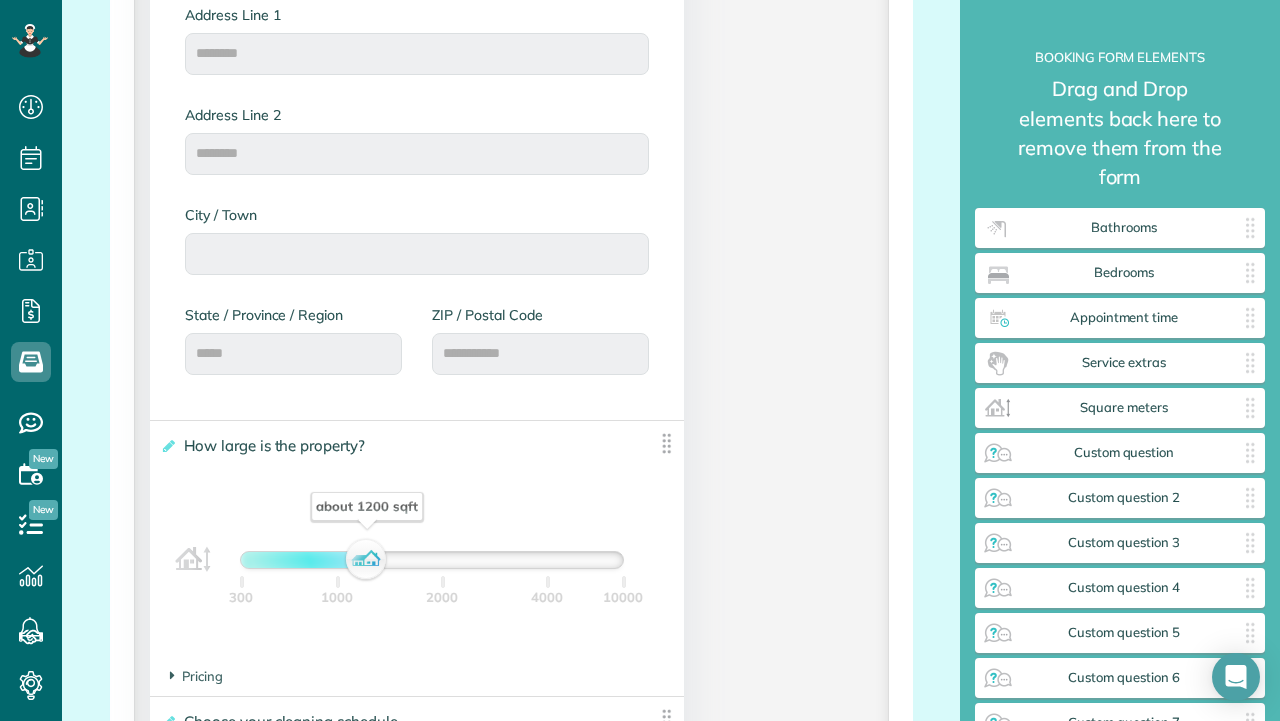 drag, startPoint x: 1274, startPoint y: 168, endPoint x: 1274, endPoint y: 366, distance: 198 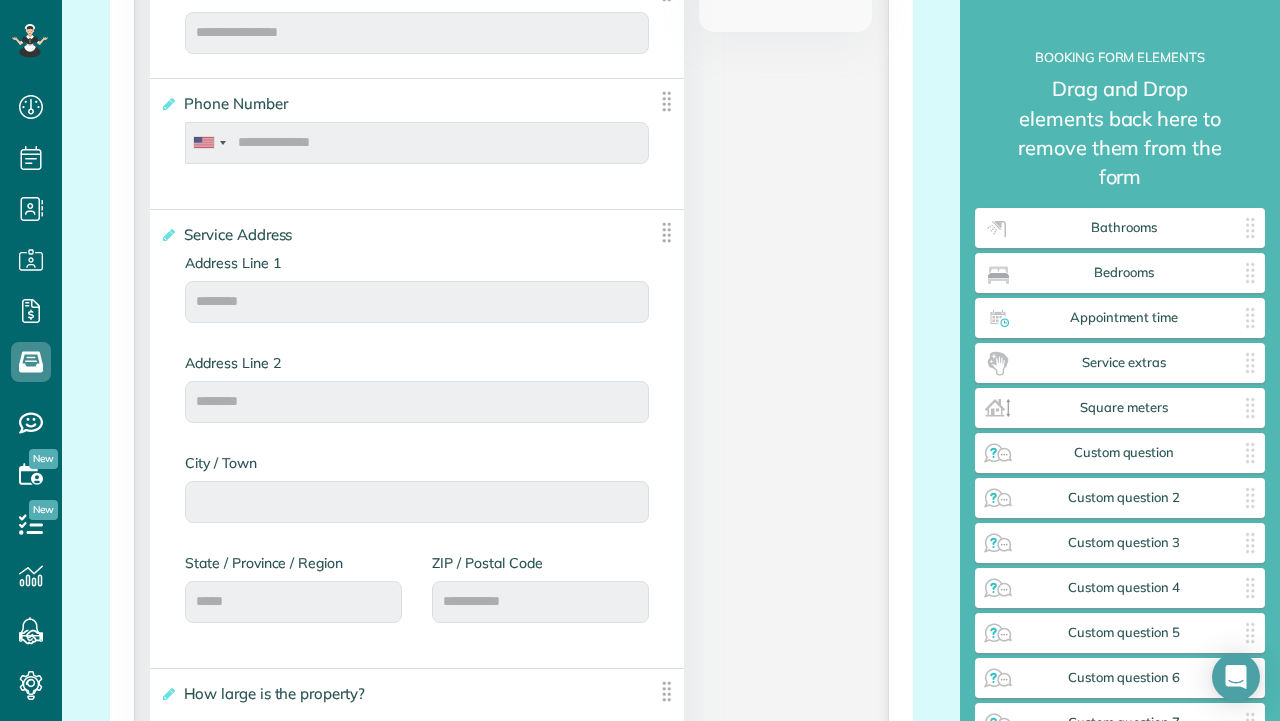 scroll, scrollTop: 1008, scrollLeft: 0, axis: vertical 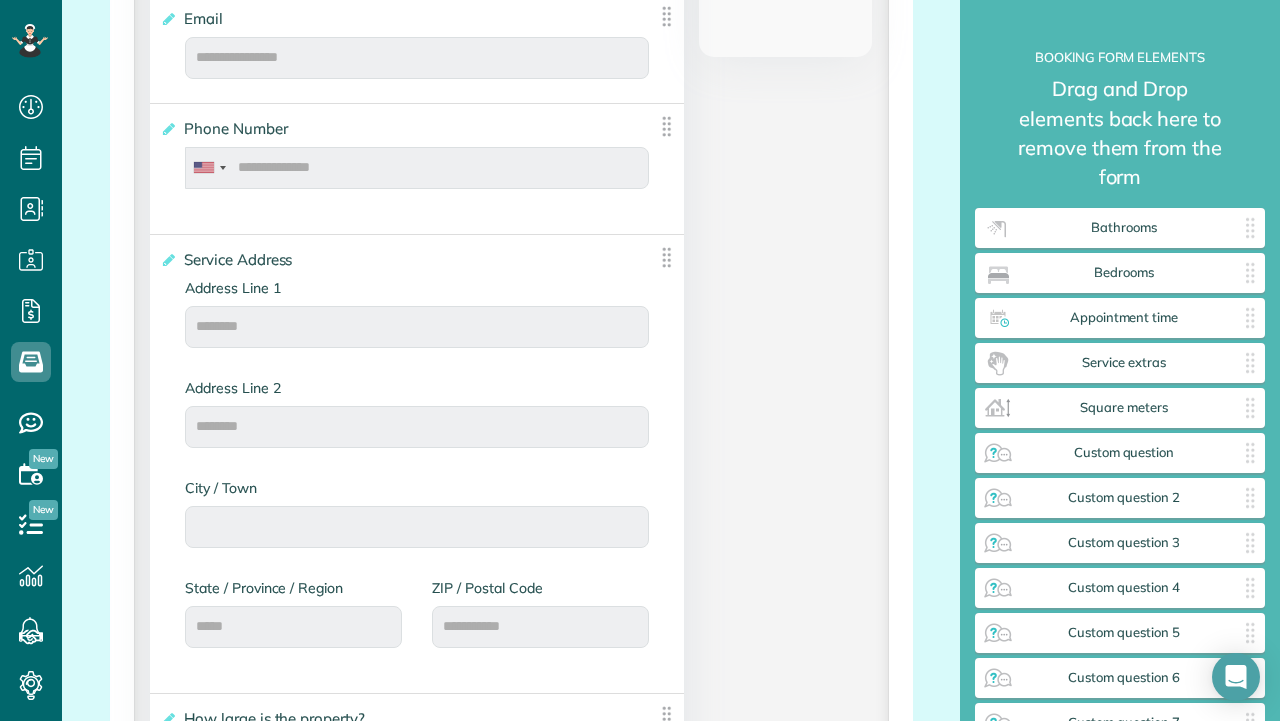 drag, startPoint x: 1275, startPoint y: 343, endPoint x: 1279, endPoint y: 272, distance: 71.11259 